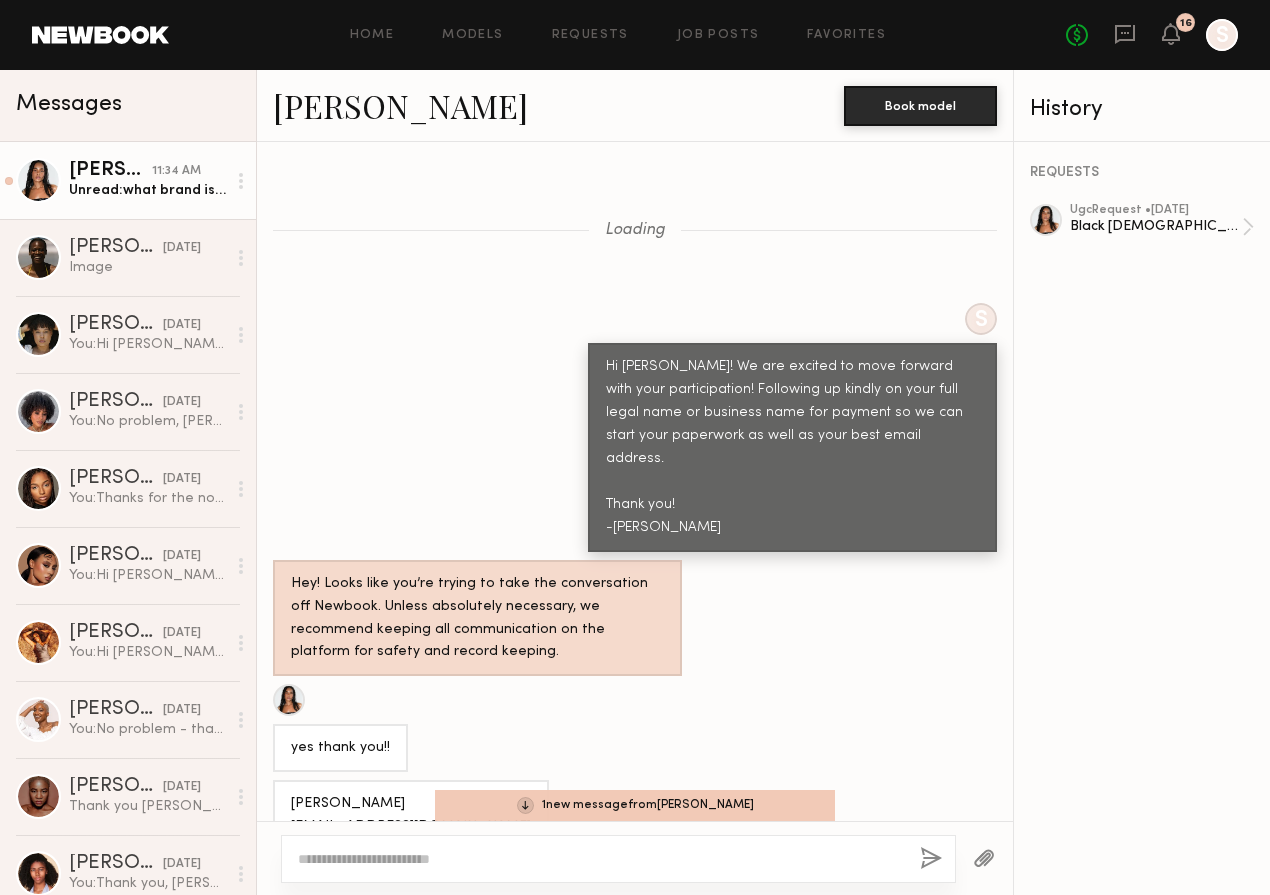 scroll, scrollTop: 0, scrollLeft: 0, axis: both 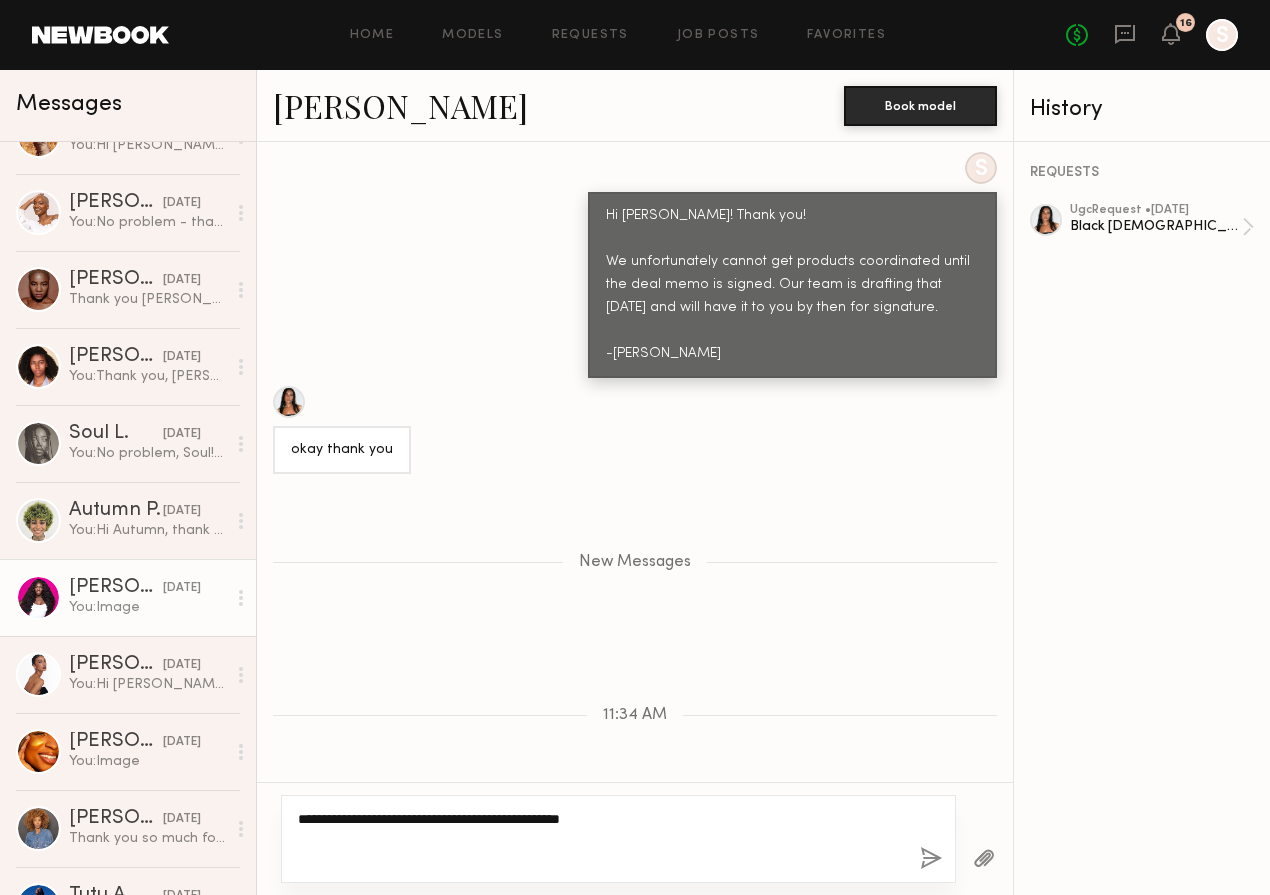 type on "**********" 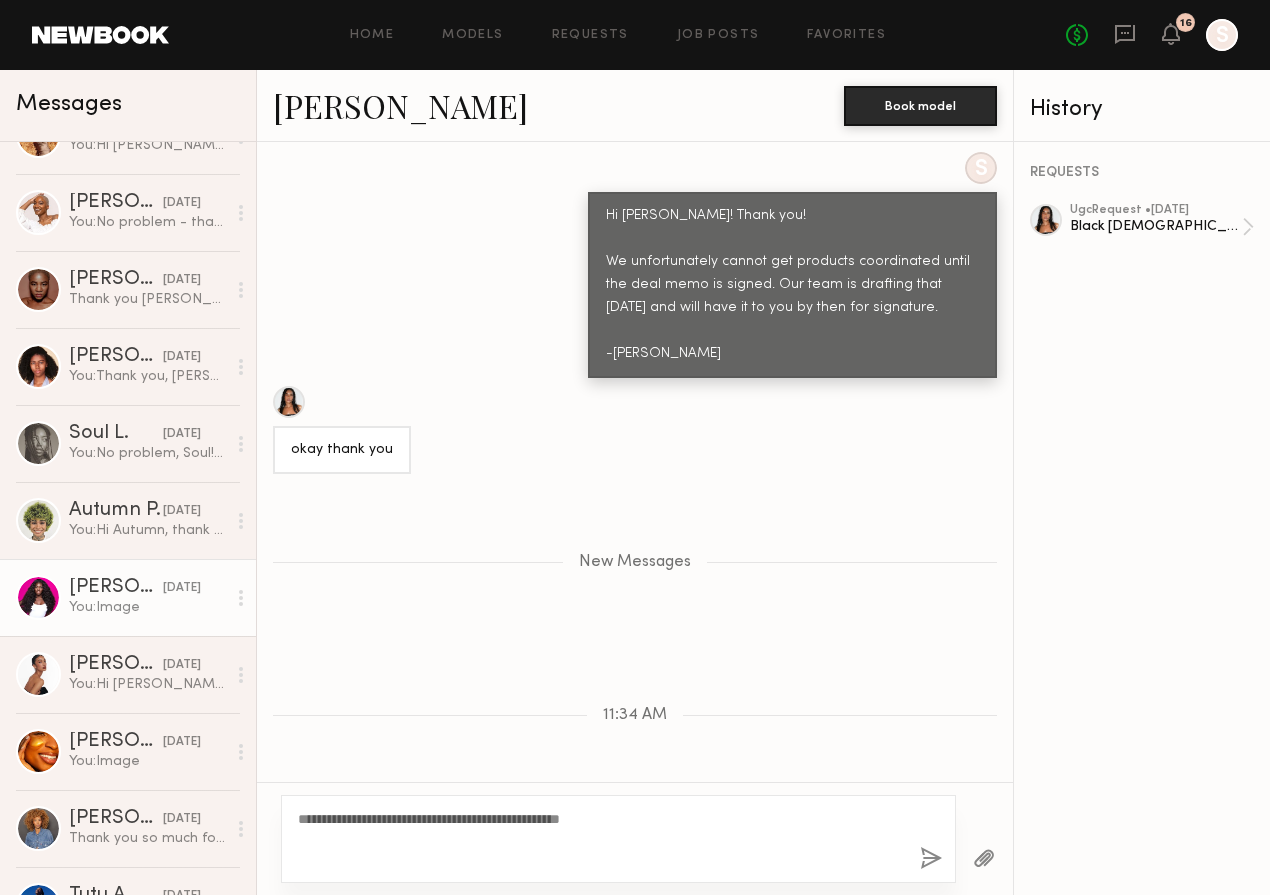 click on "You:  Image" 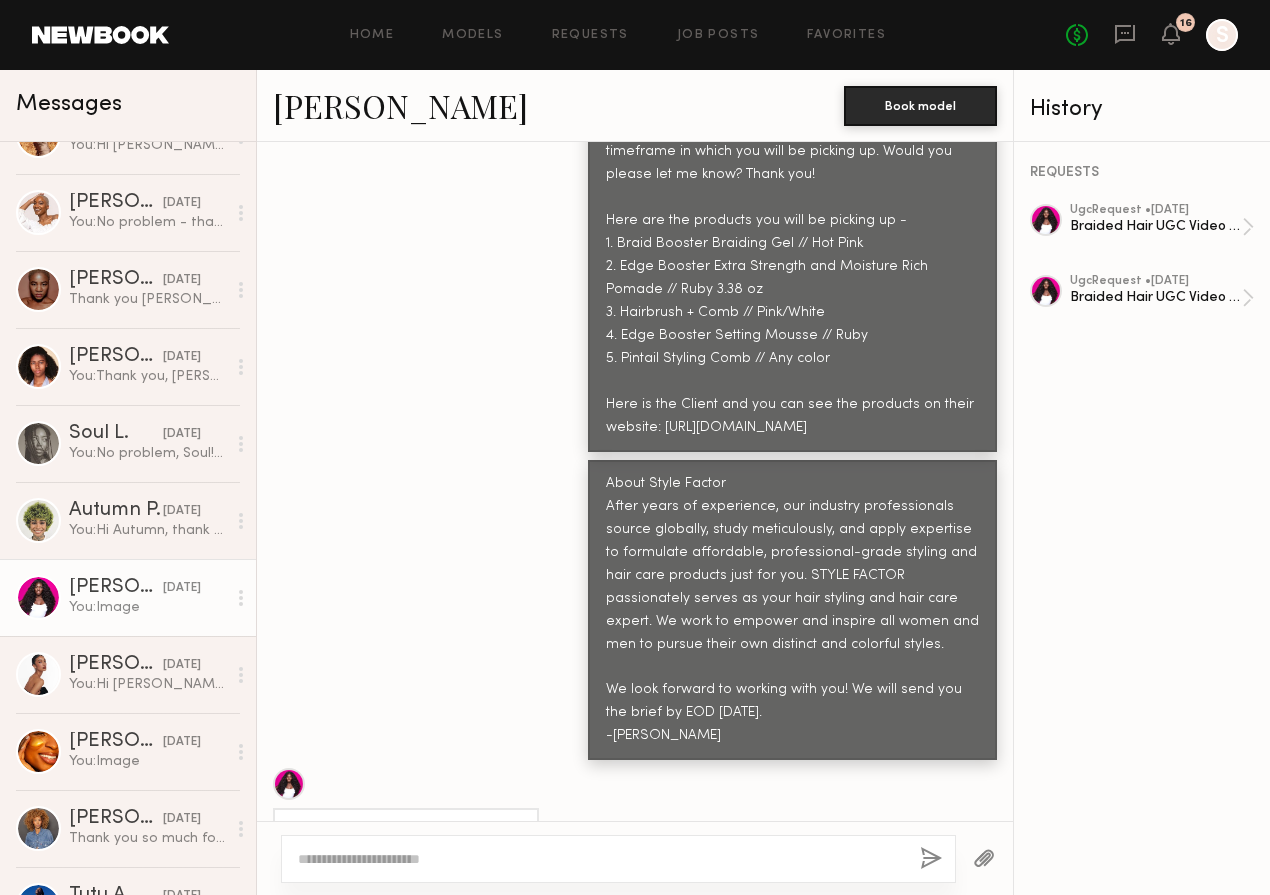 scroll, scrollTop: 944, scrollLeft: 0, axis: vertical 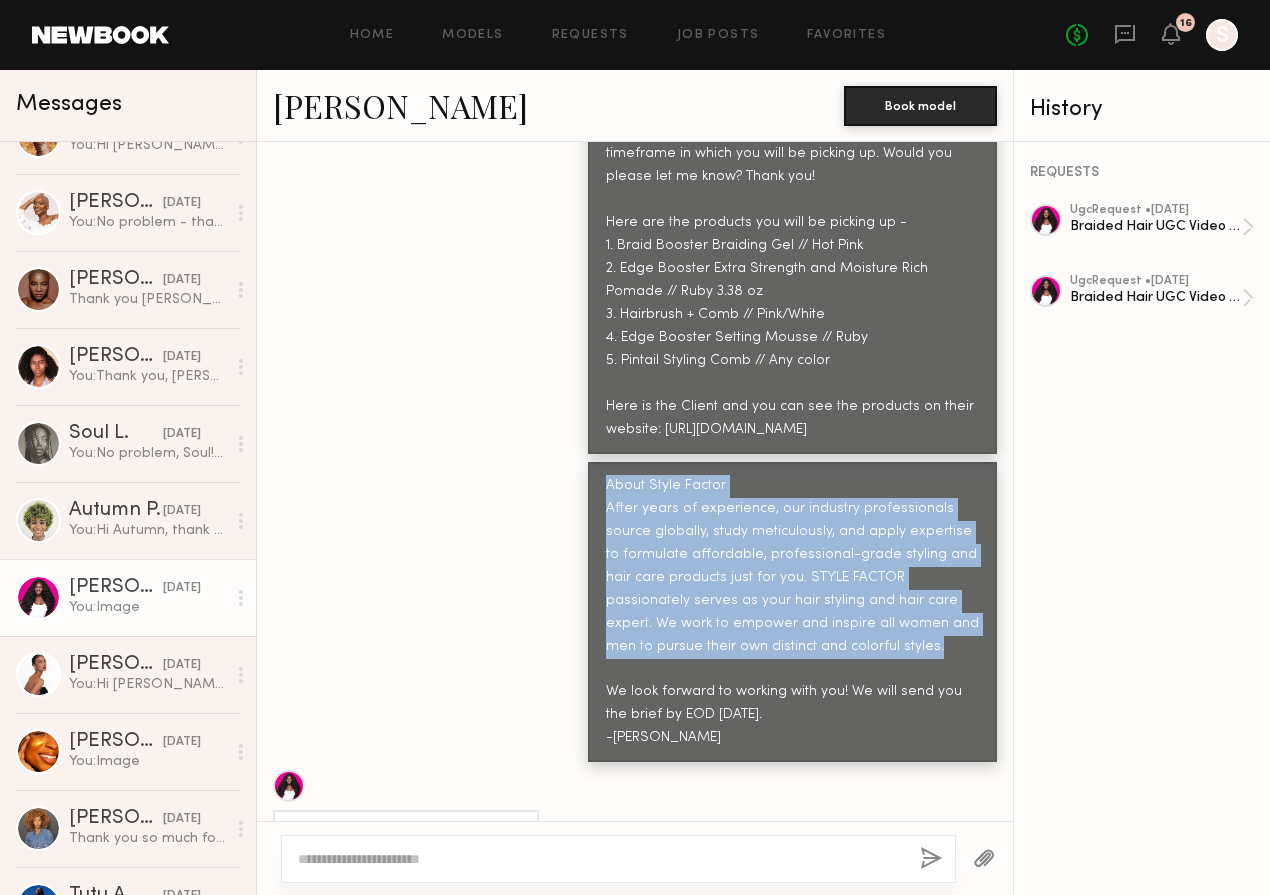 drag, startPoint x: 608, startPoint y: 507, endPoint x: 811, endPoint y: 672, distance: 261.59894 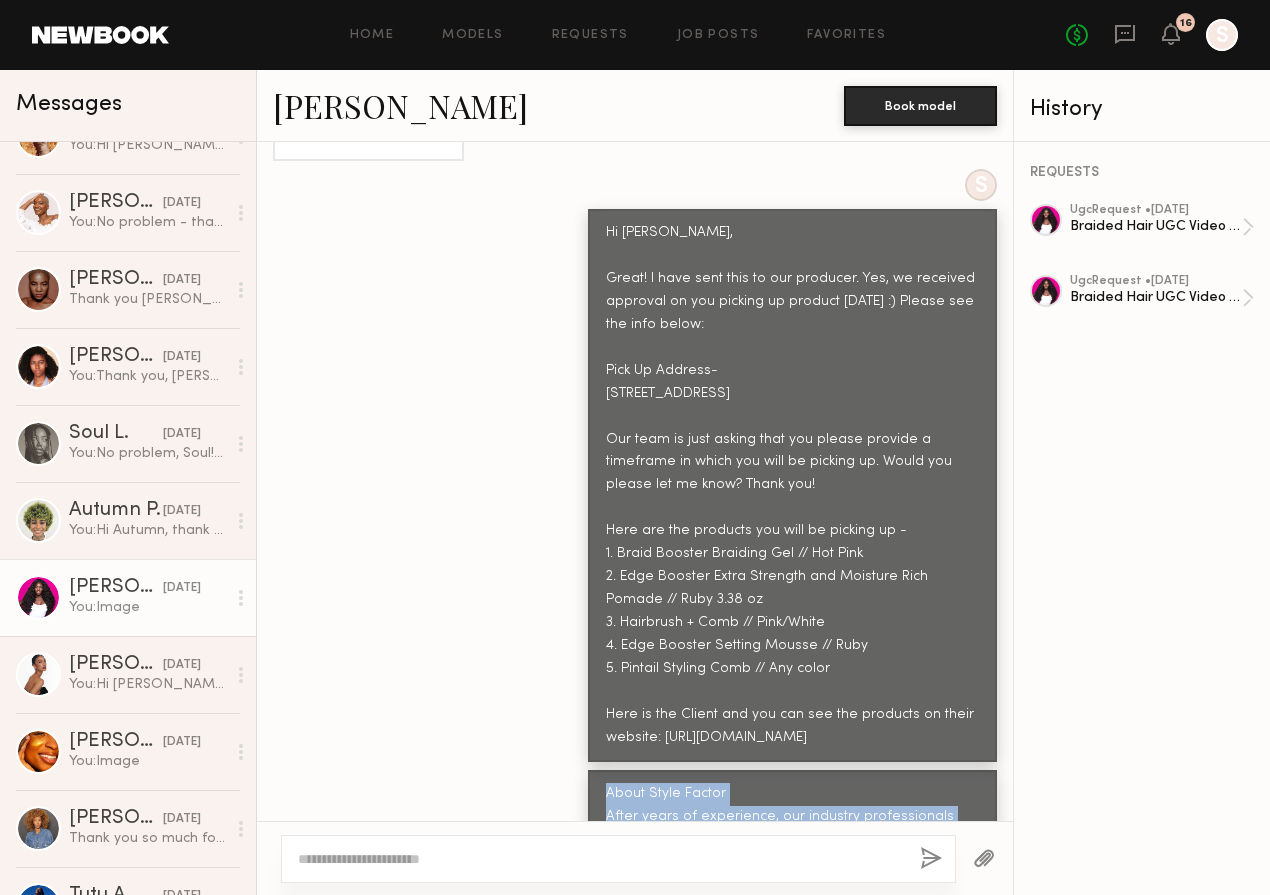 scroll, scrollTop: 626, scrollLeft: 0, axis: vertical 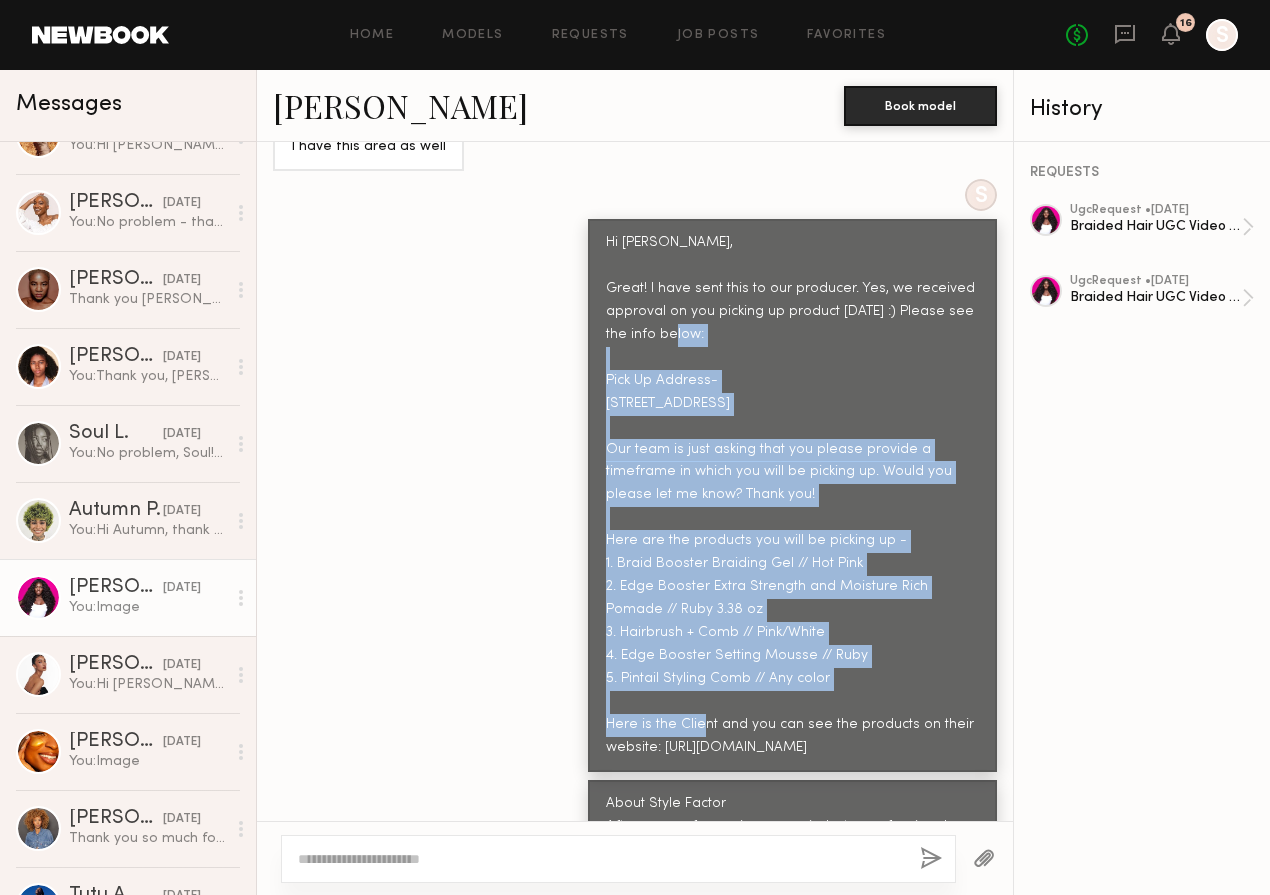 drag, startPoint x: 606, startPoint y: 376, endPoint x: 907, endPoint y: 713, distance: 451.85175 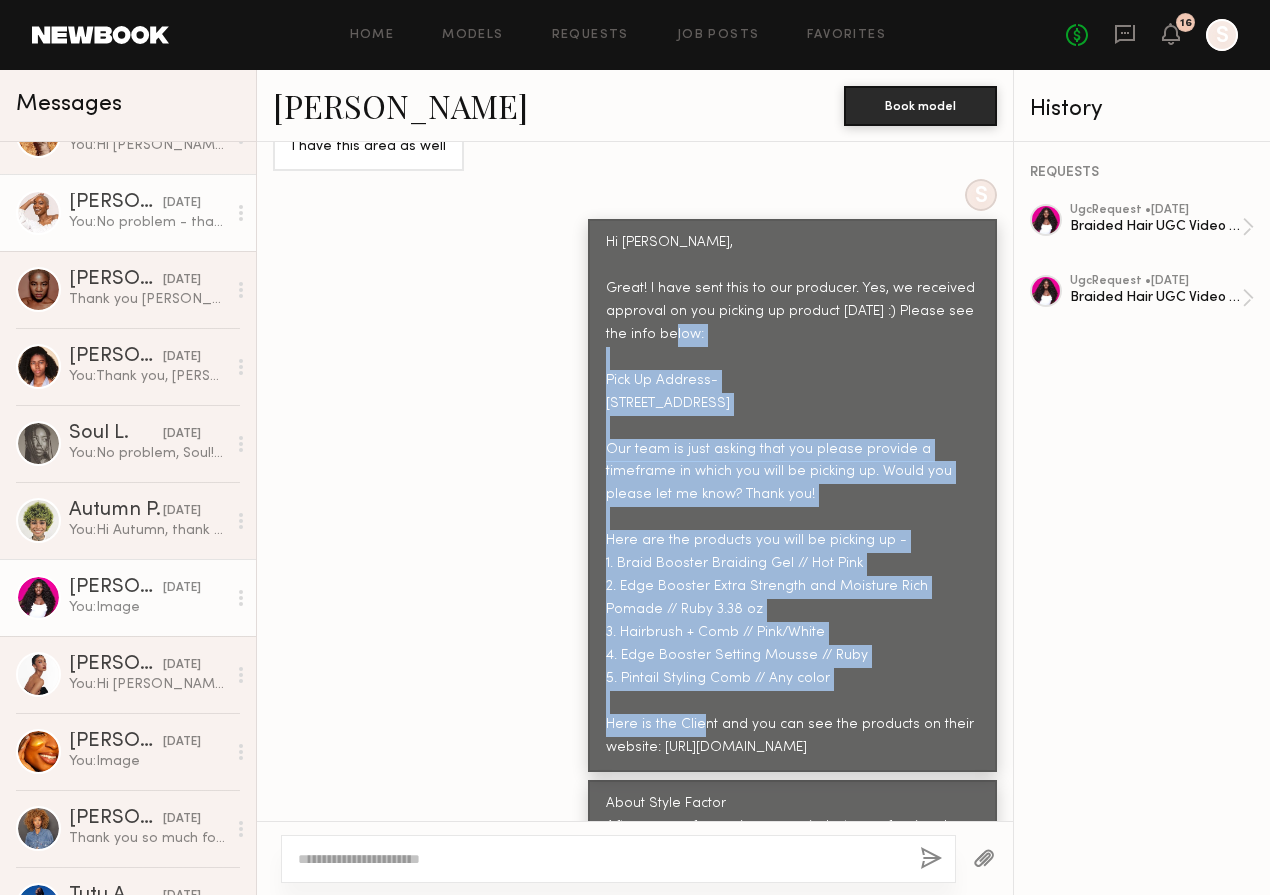 scroll, scrollTop: 0, scrollLeft: 0, axis: both 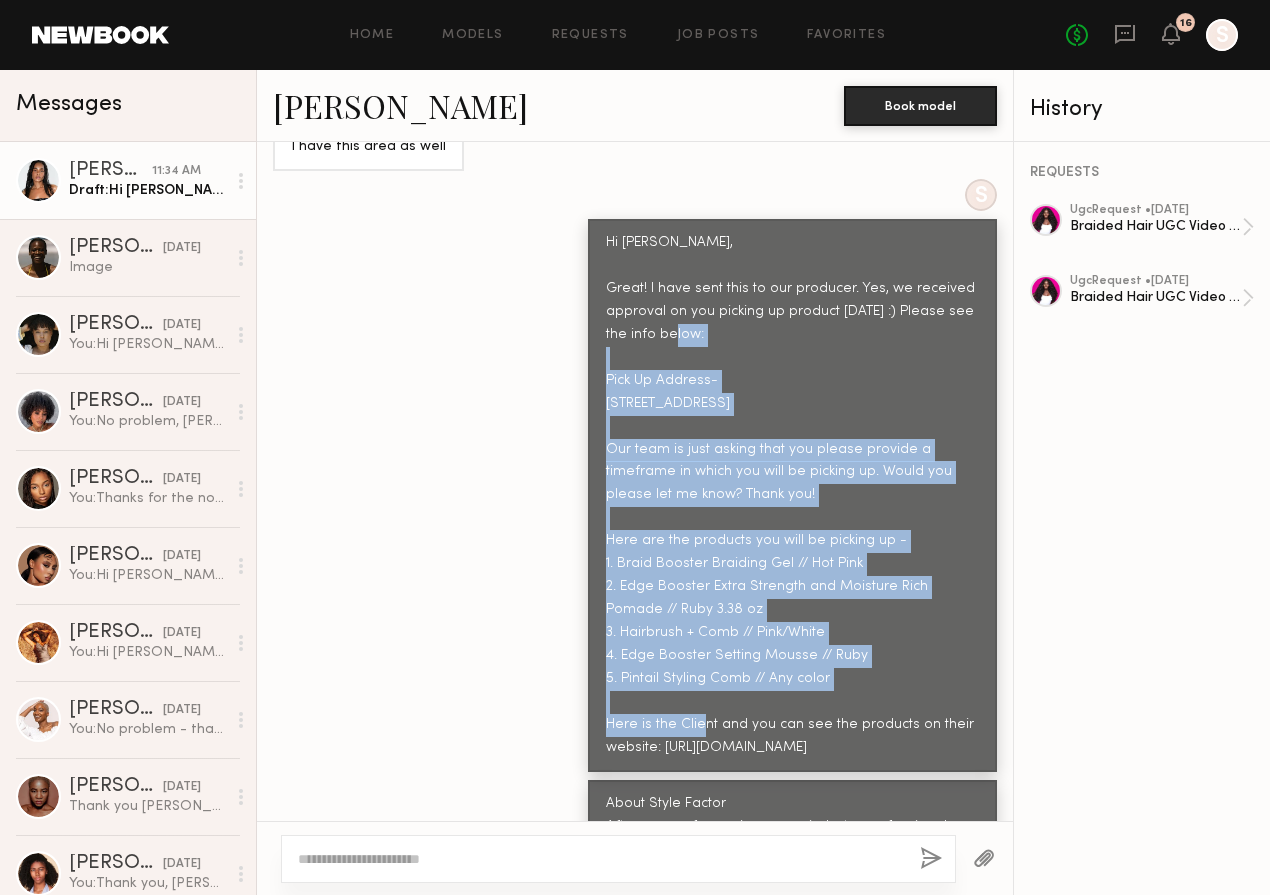 click on "Draft:  Hi Jarika! Yes, please see the information below:" 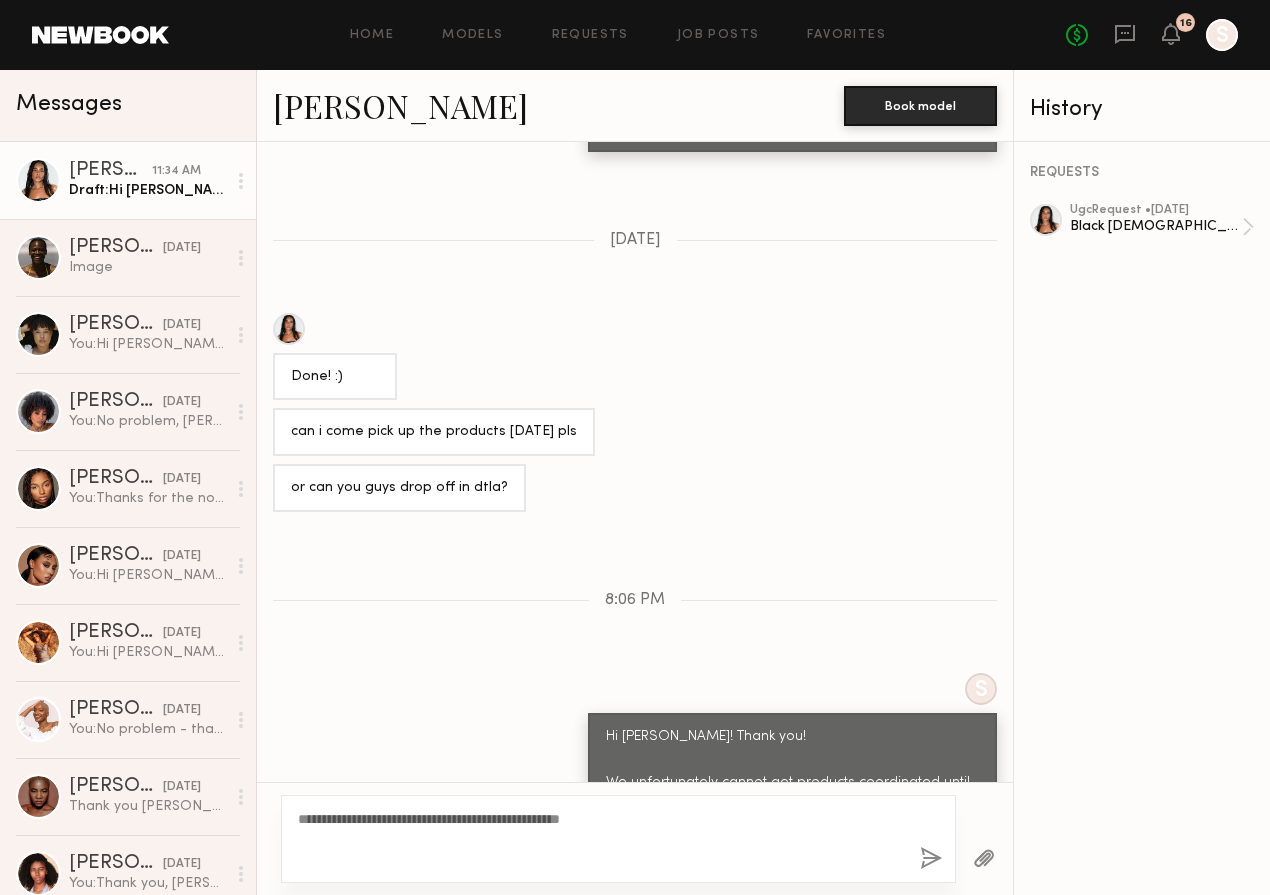 scroll, scrollTop: 5283, scrollLeft: 0, axis: vertical 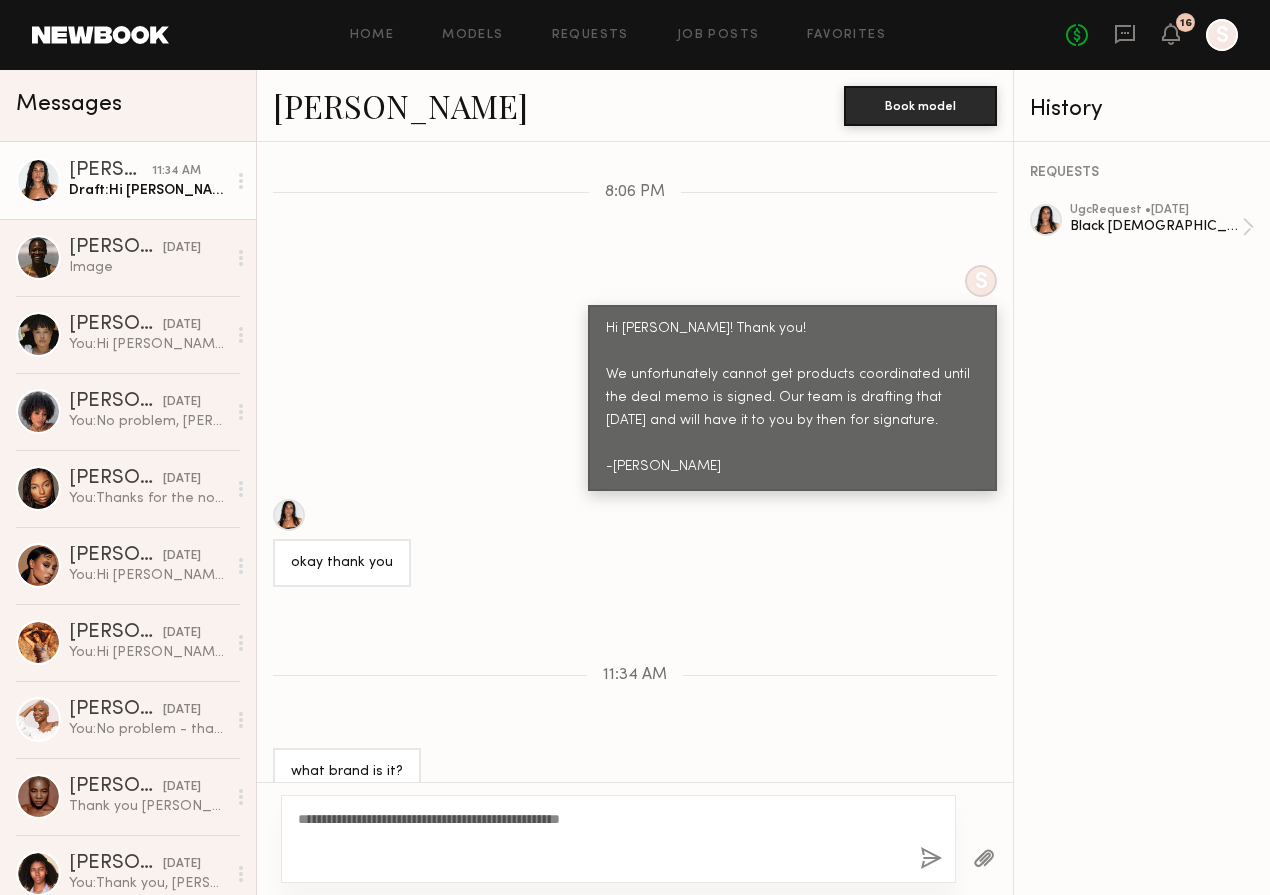 click on "**********" 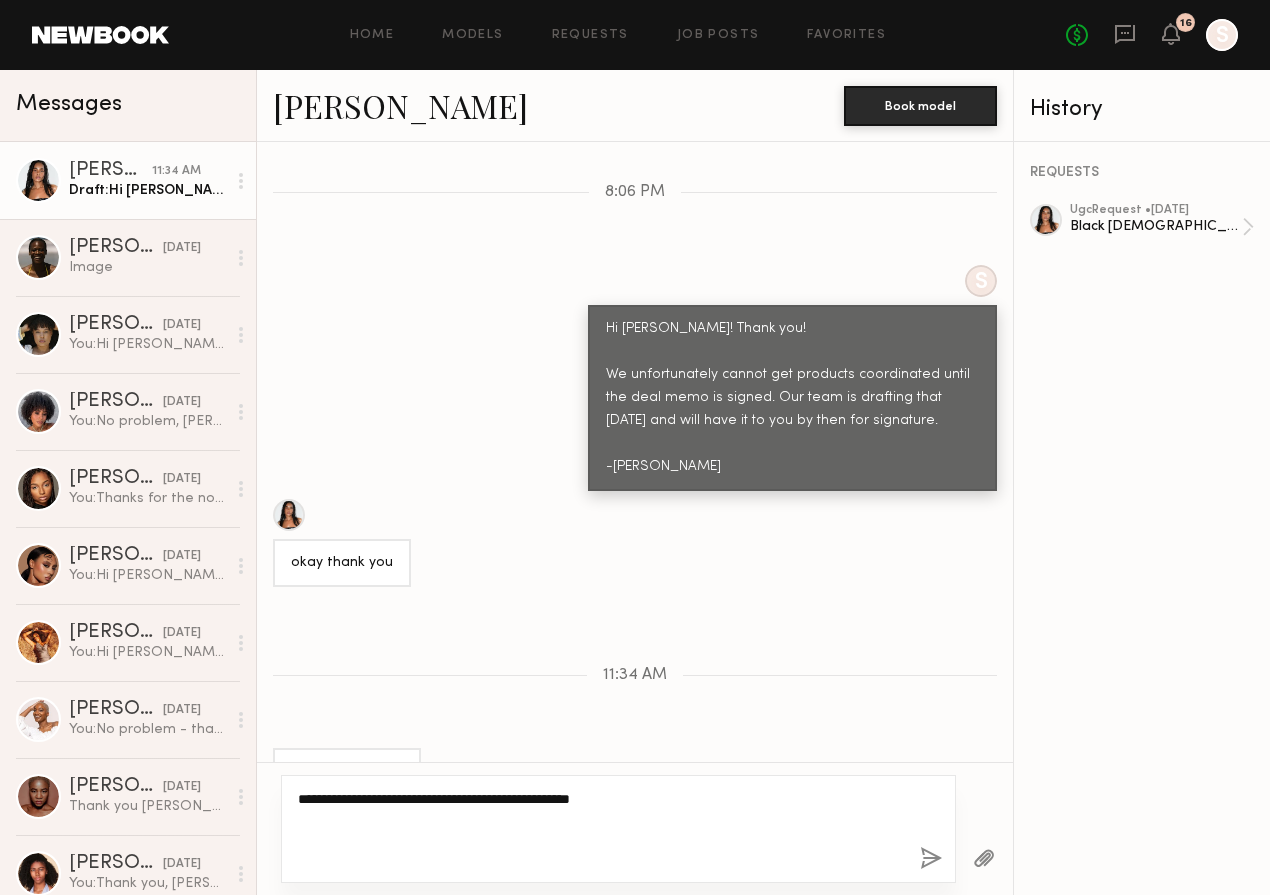 paste on "**********" 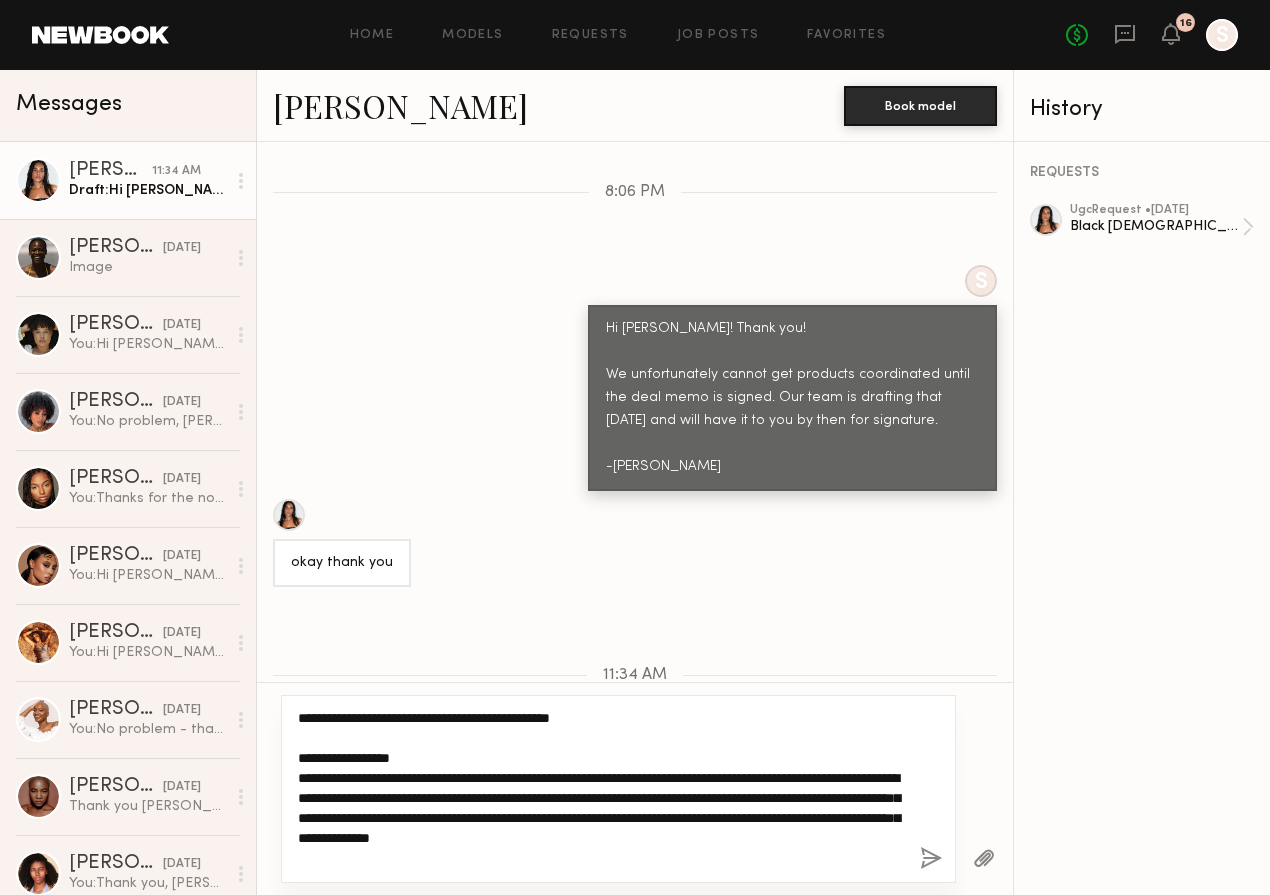 scroll, scrollTop: 0, scrollLeft: 0, axis: both 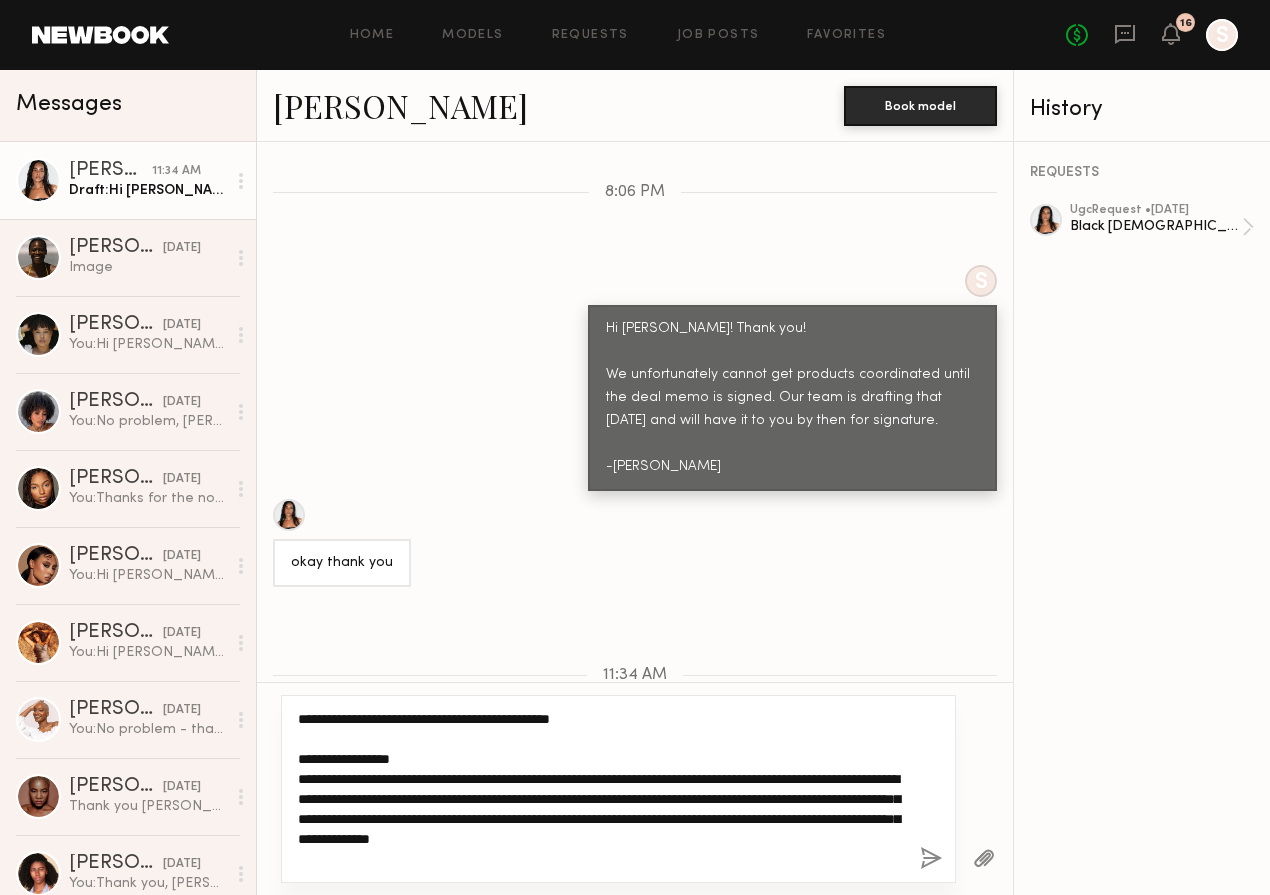 click on "**********" 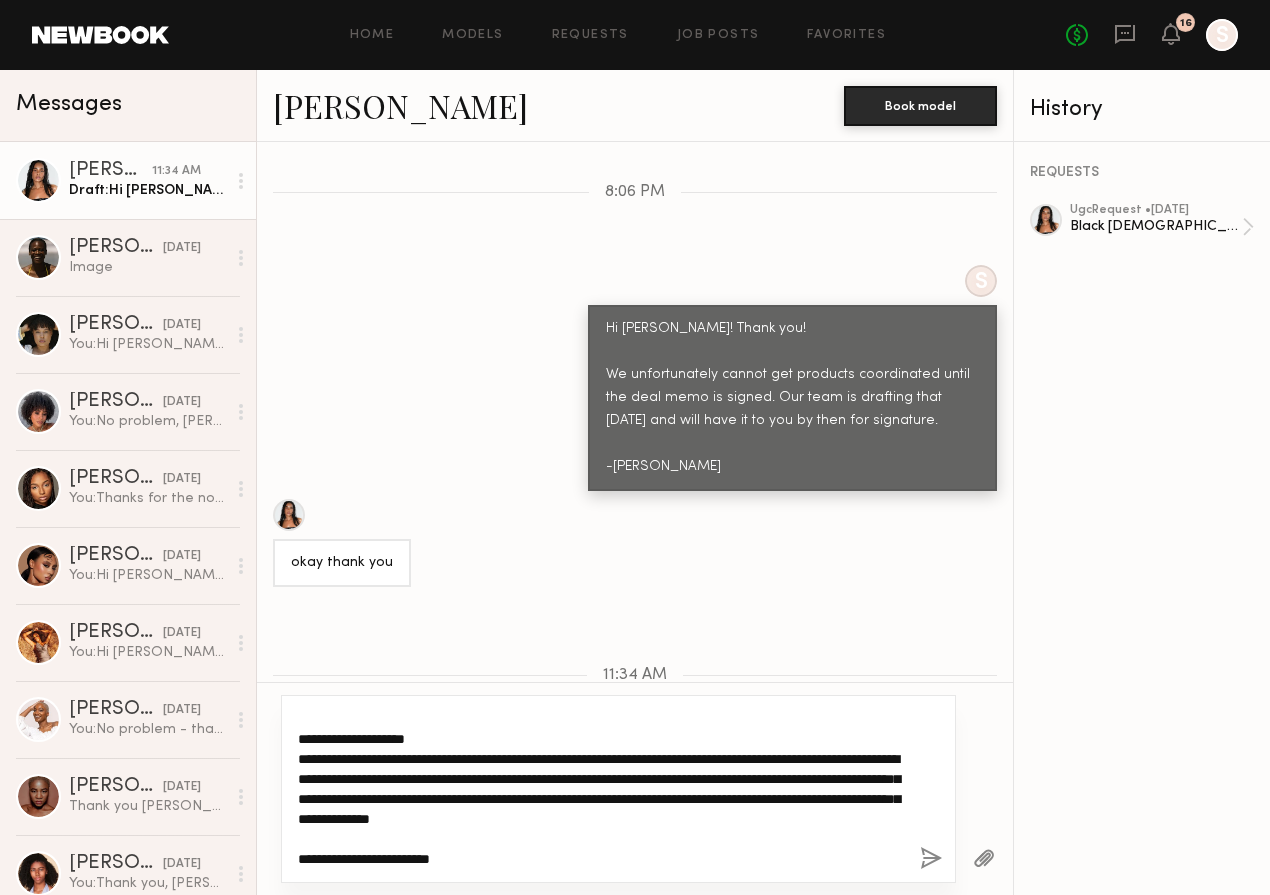scroll, scrollTop: 80, scrollLeft: 0, axis: vertical 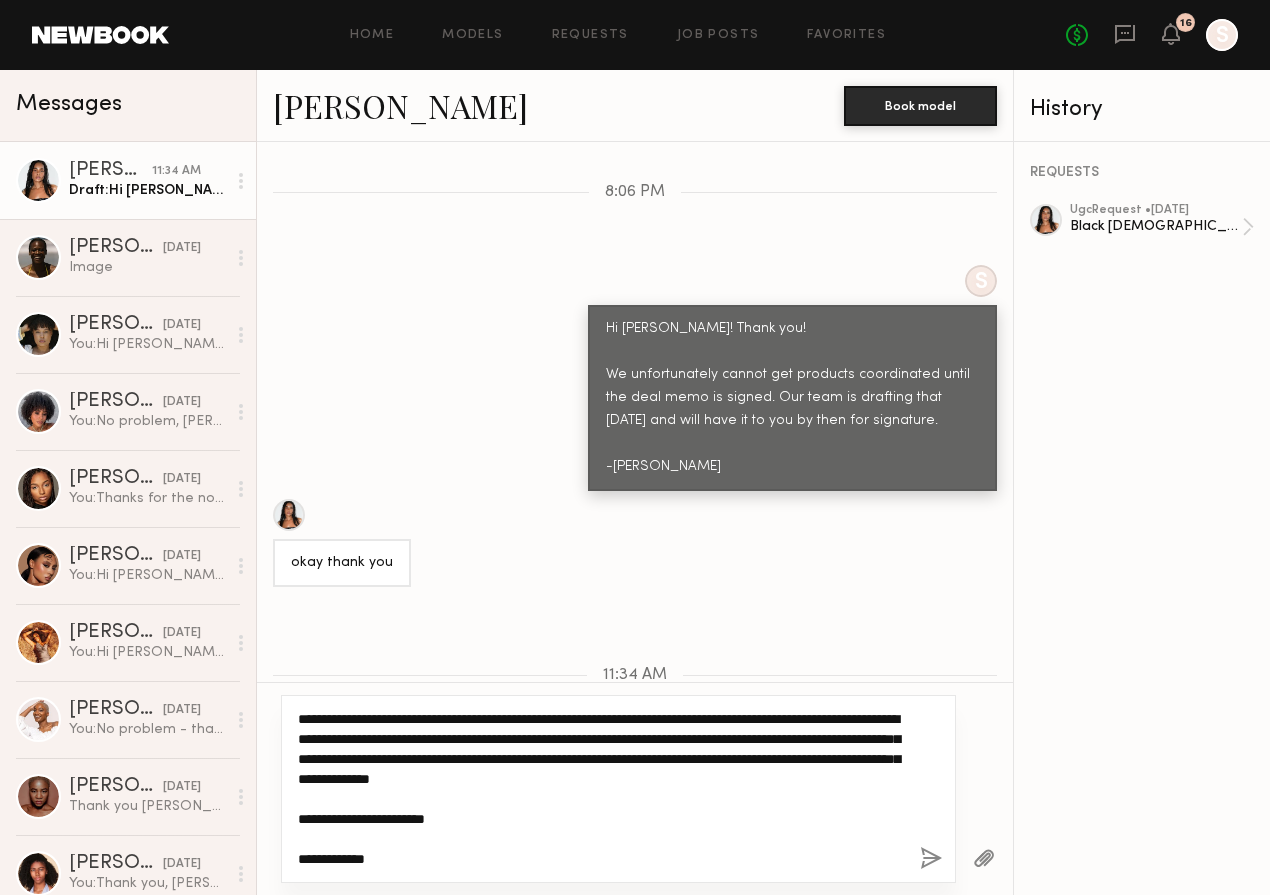 click on "**********" 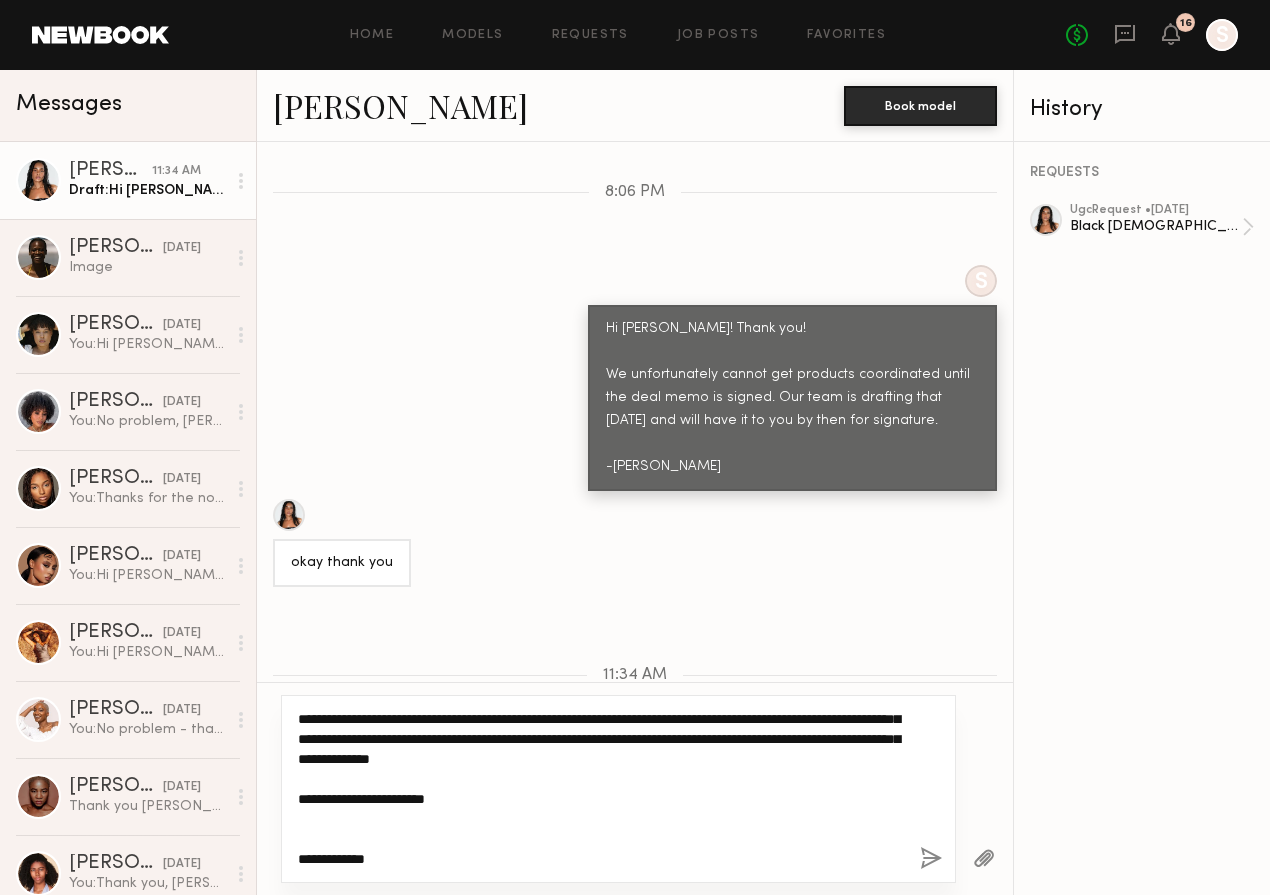 paste on "**********" 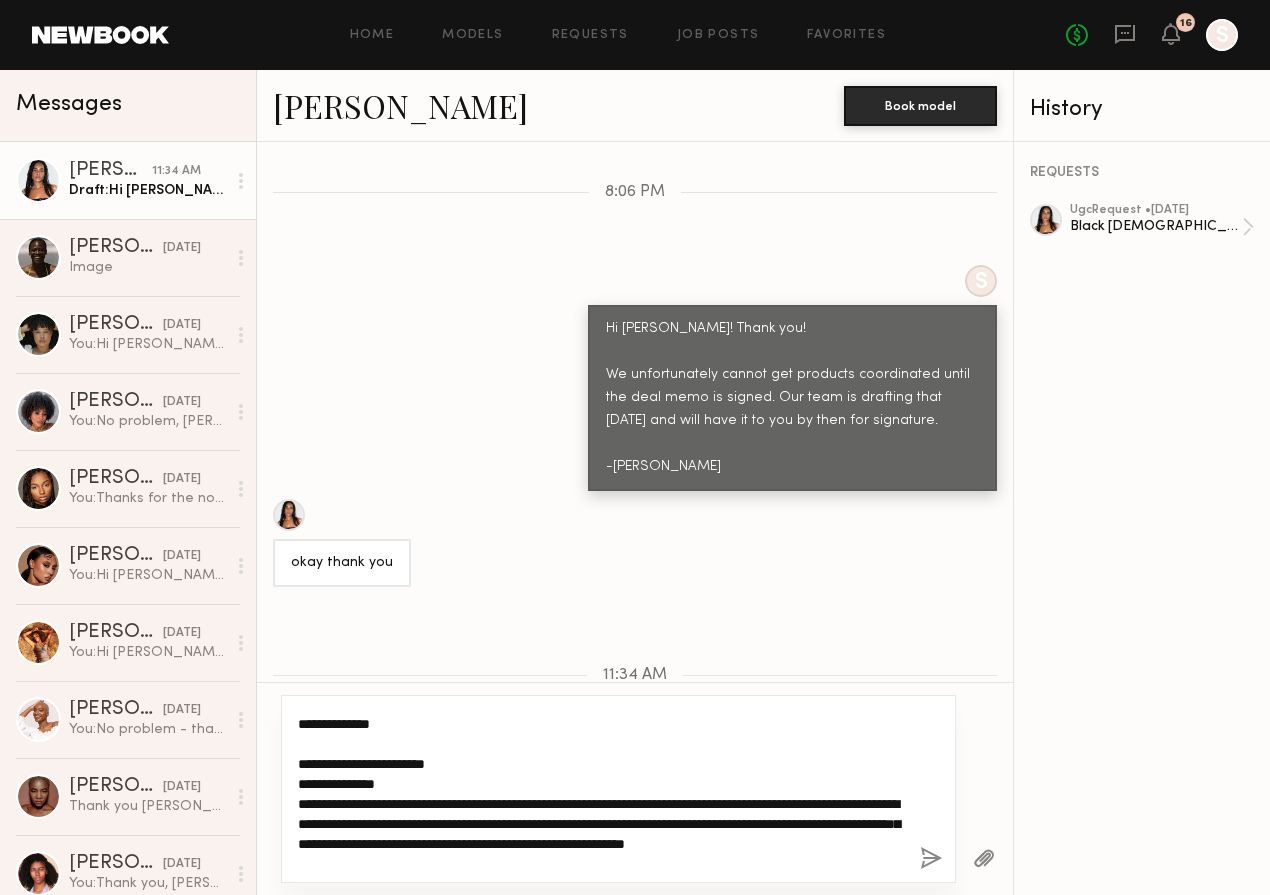 scroll, scrollTop: 114, scrollLeft: 0, axis: vertical 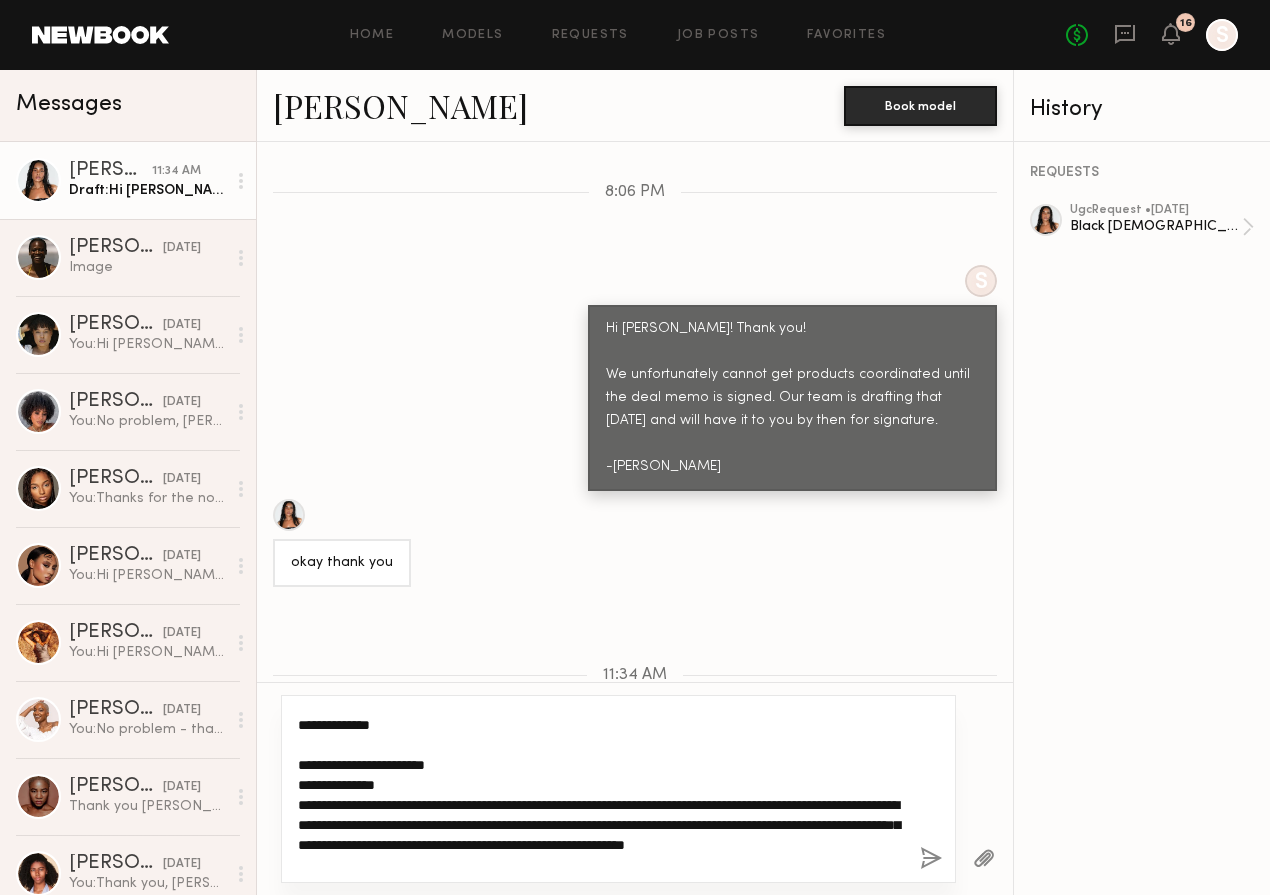 drag, startPoint x: 409, startPoint y: 782, endPoint x: 256, endPoint y: 775, distance: 153.16005 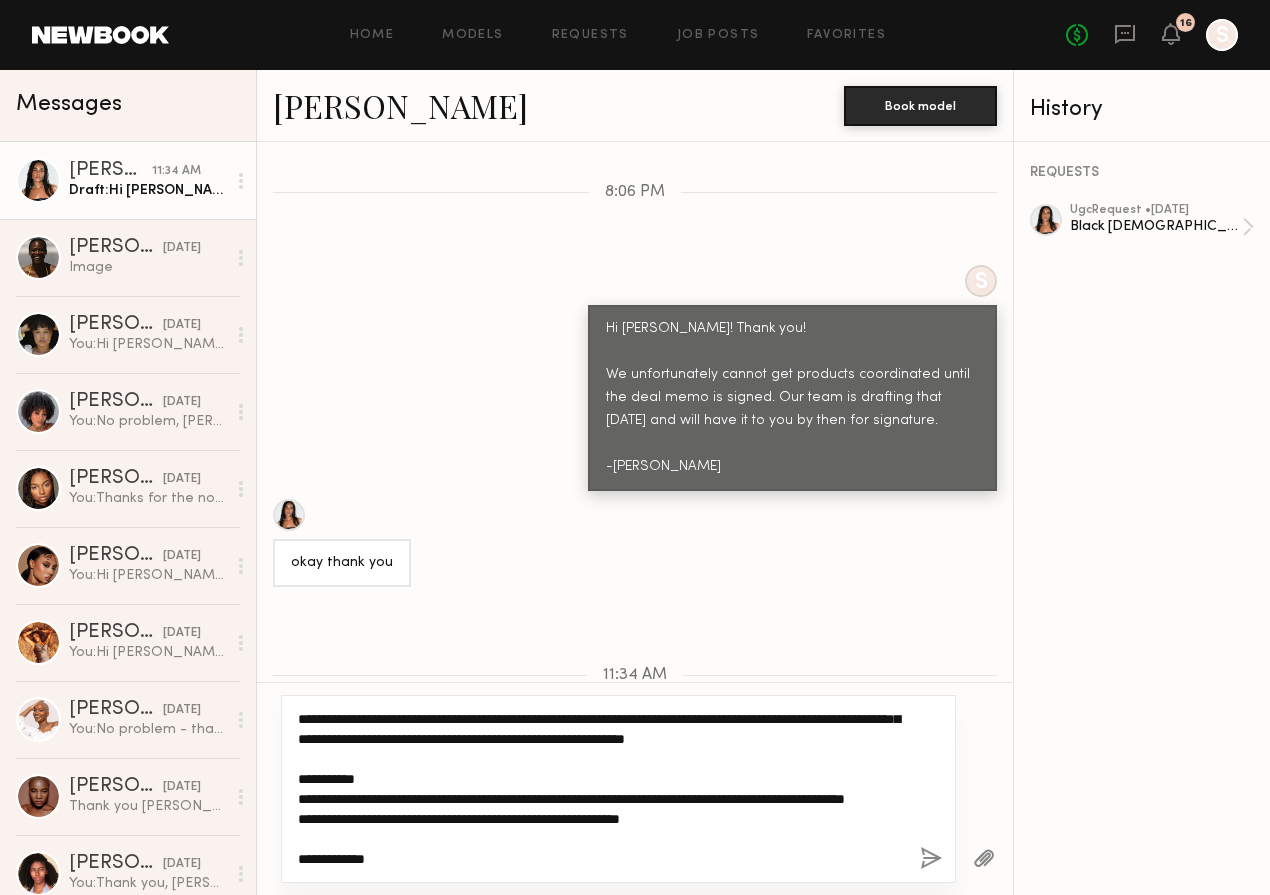 scroll, scrollTop: 280, scrollLeft: 0, axis: vertical 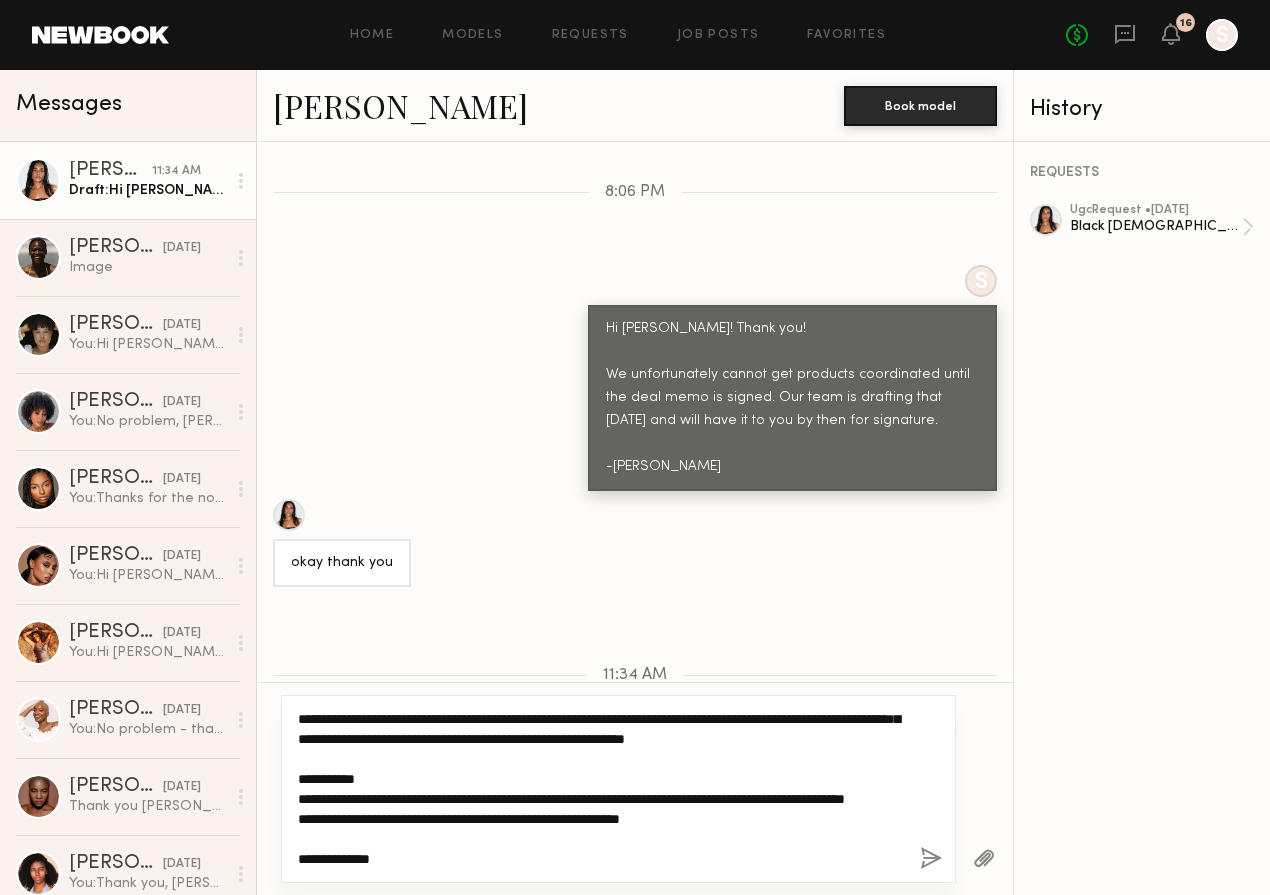 paste on "**********" 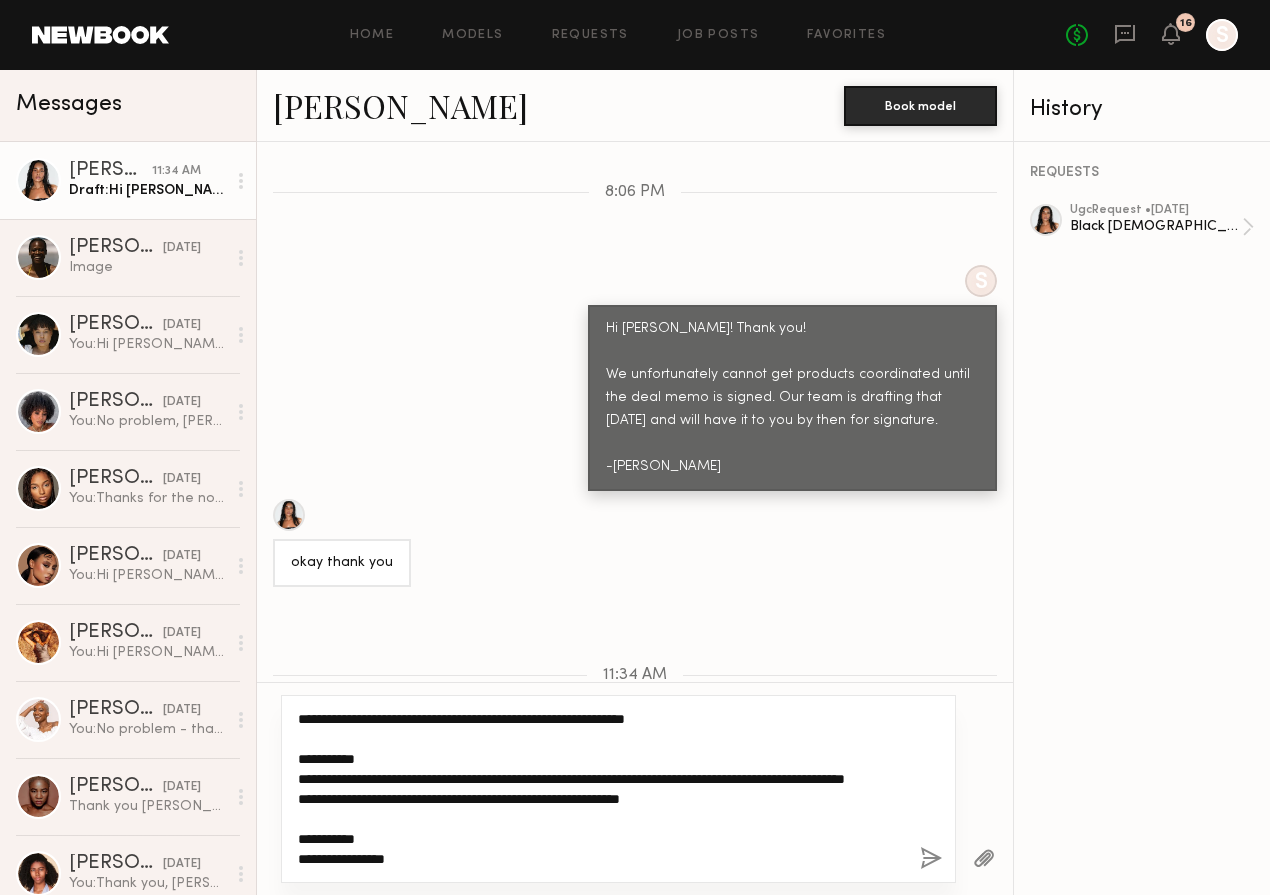 drag, startPoint x: 436, startPoint y: 840, endPoint x: 283, endPoint y: 801, distance: 157.89236 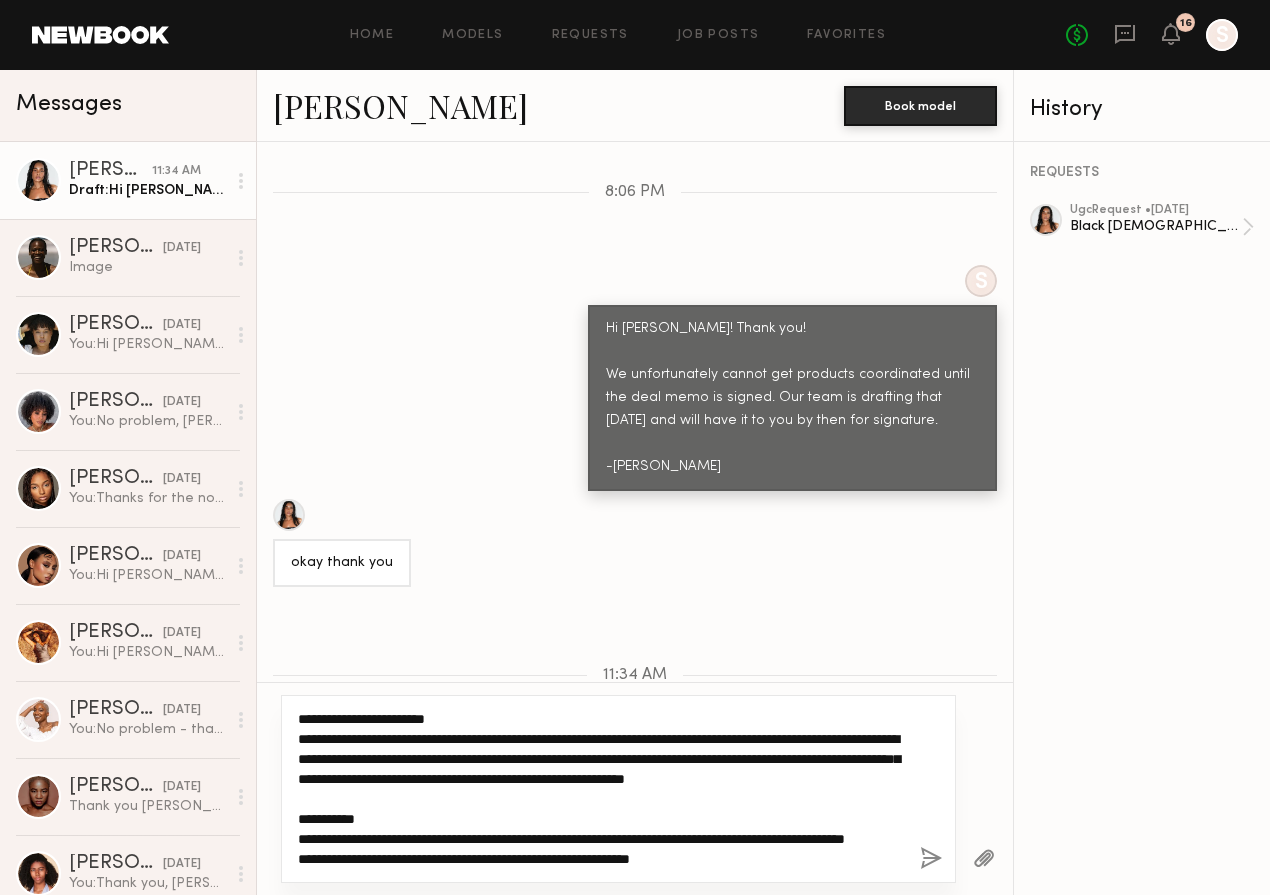 scroll, scrollTop: 240, scrollLeft: 0, axis: vertical 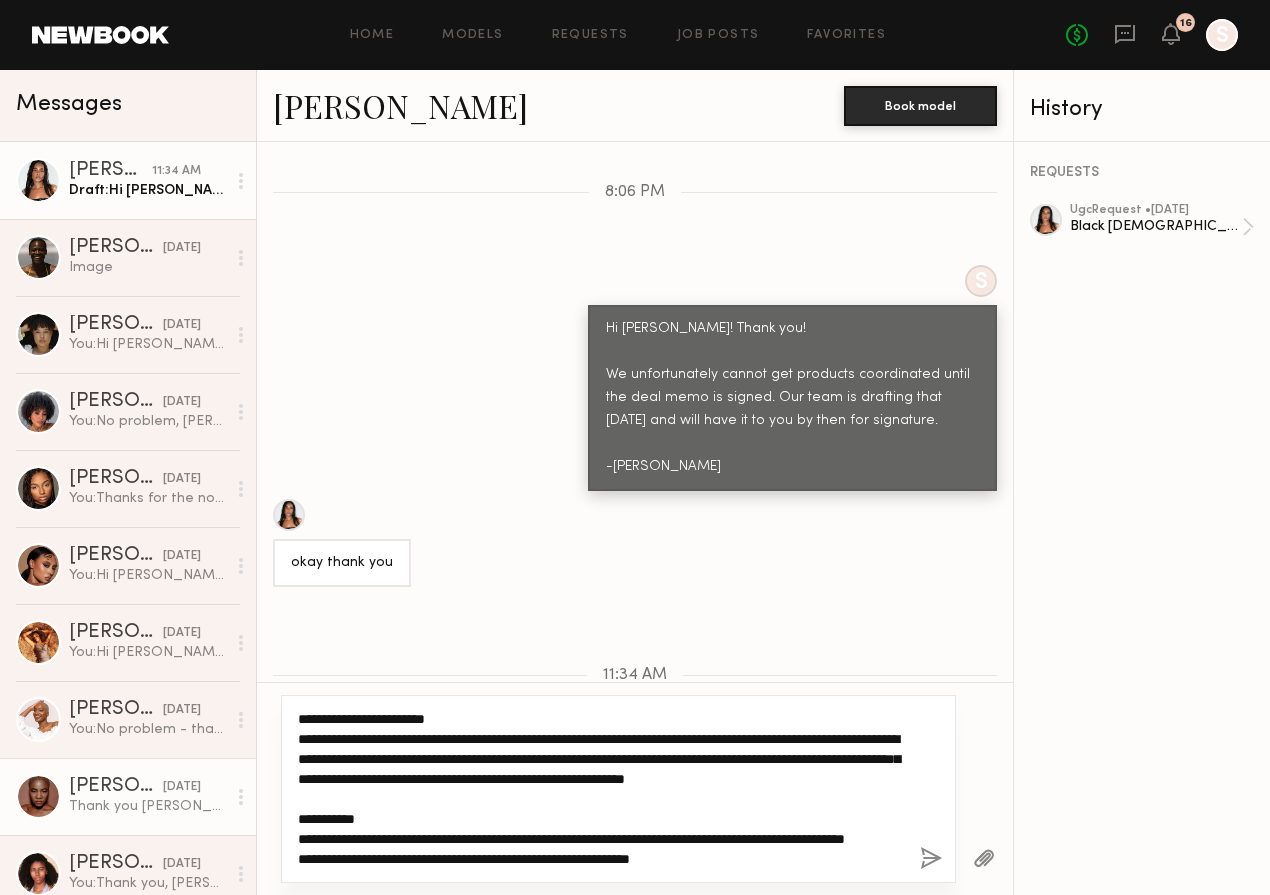 drag, startPoint x: 377, startPoint y: 831, endPoint x: 246, endPoint y: 829, distance: 131.01526 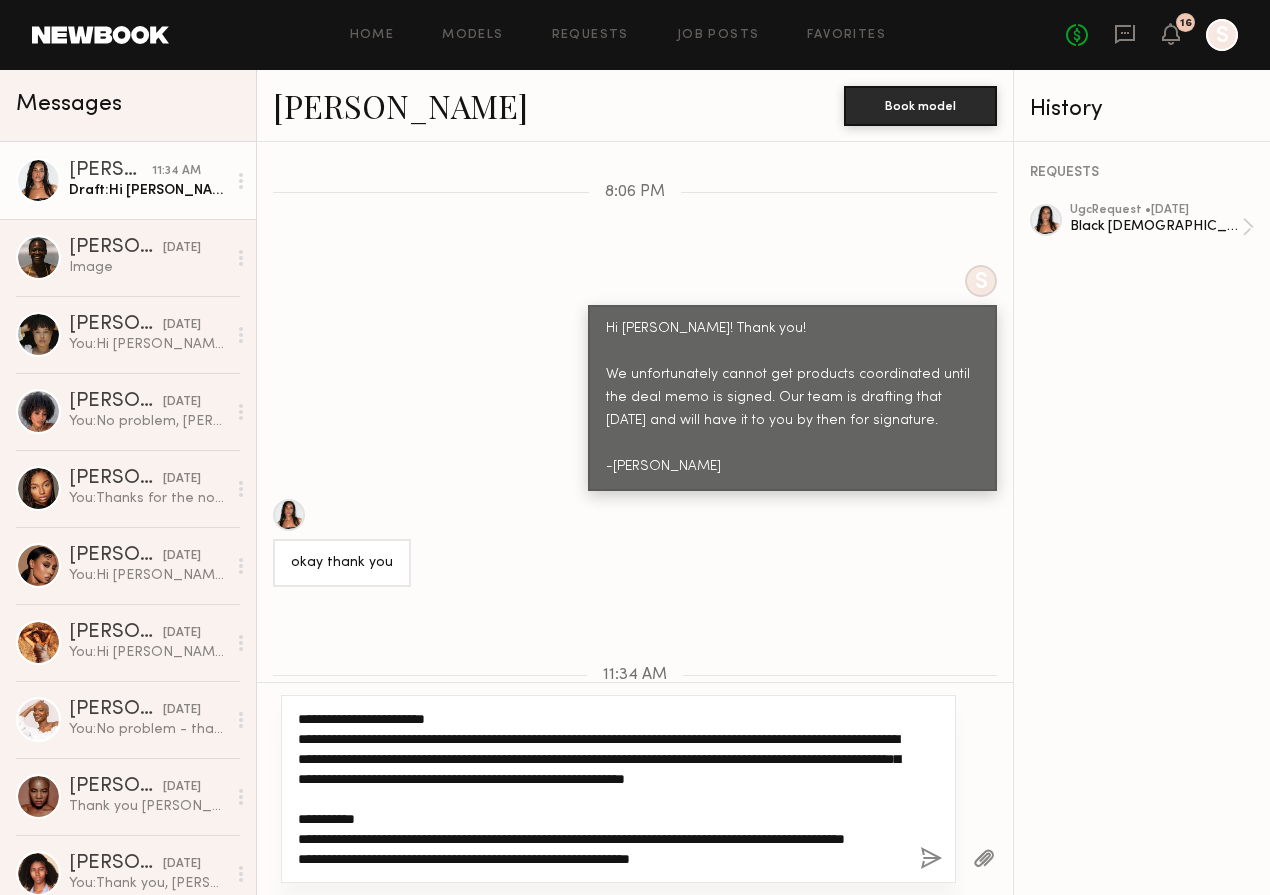 click on "**********" 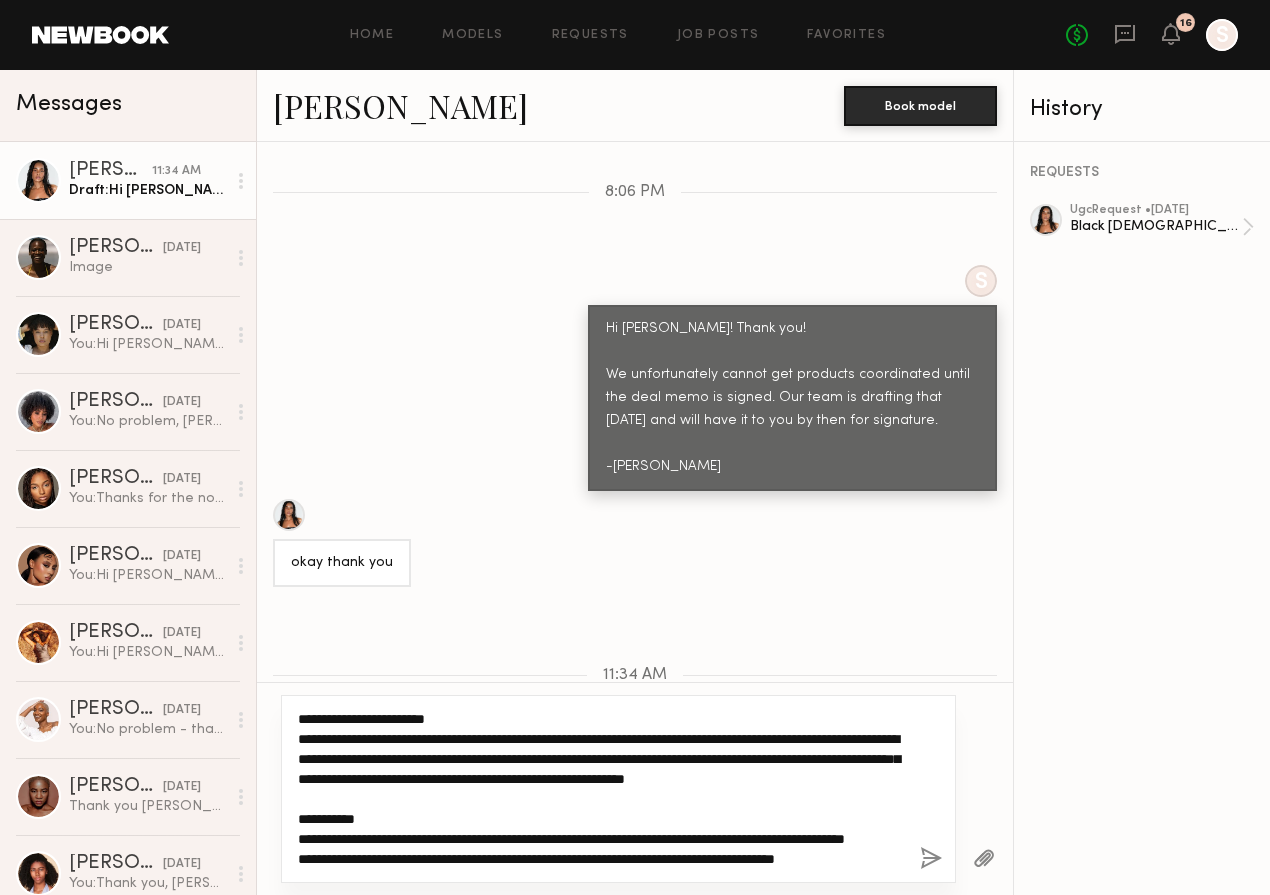 click on "**********" 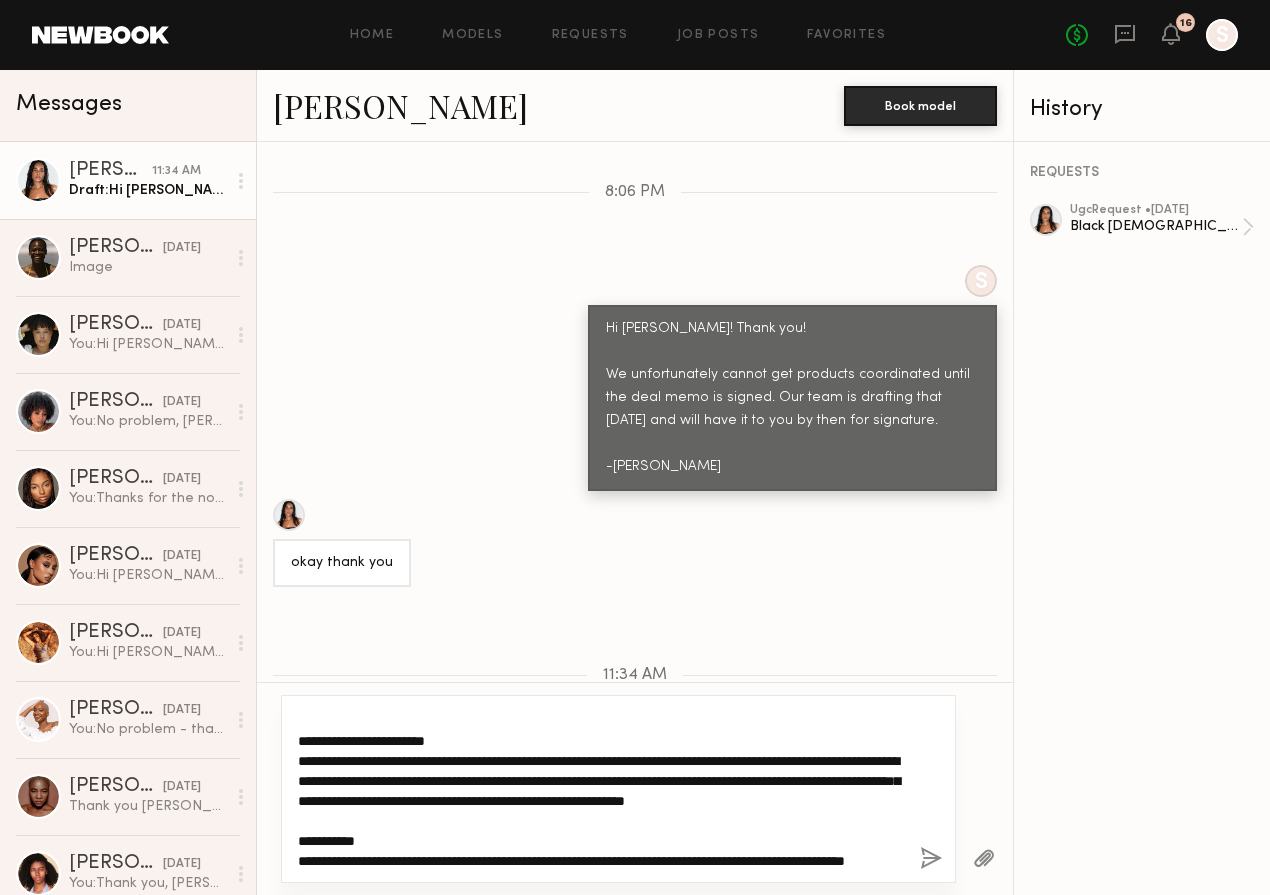 scroll, scrollTop: 200, scrollLeft: 0, axis: vertical 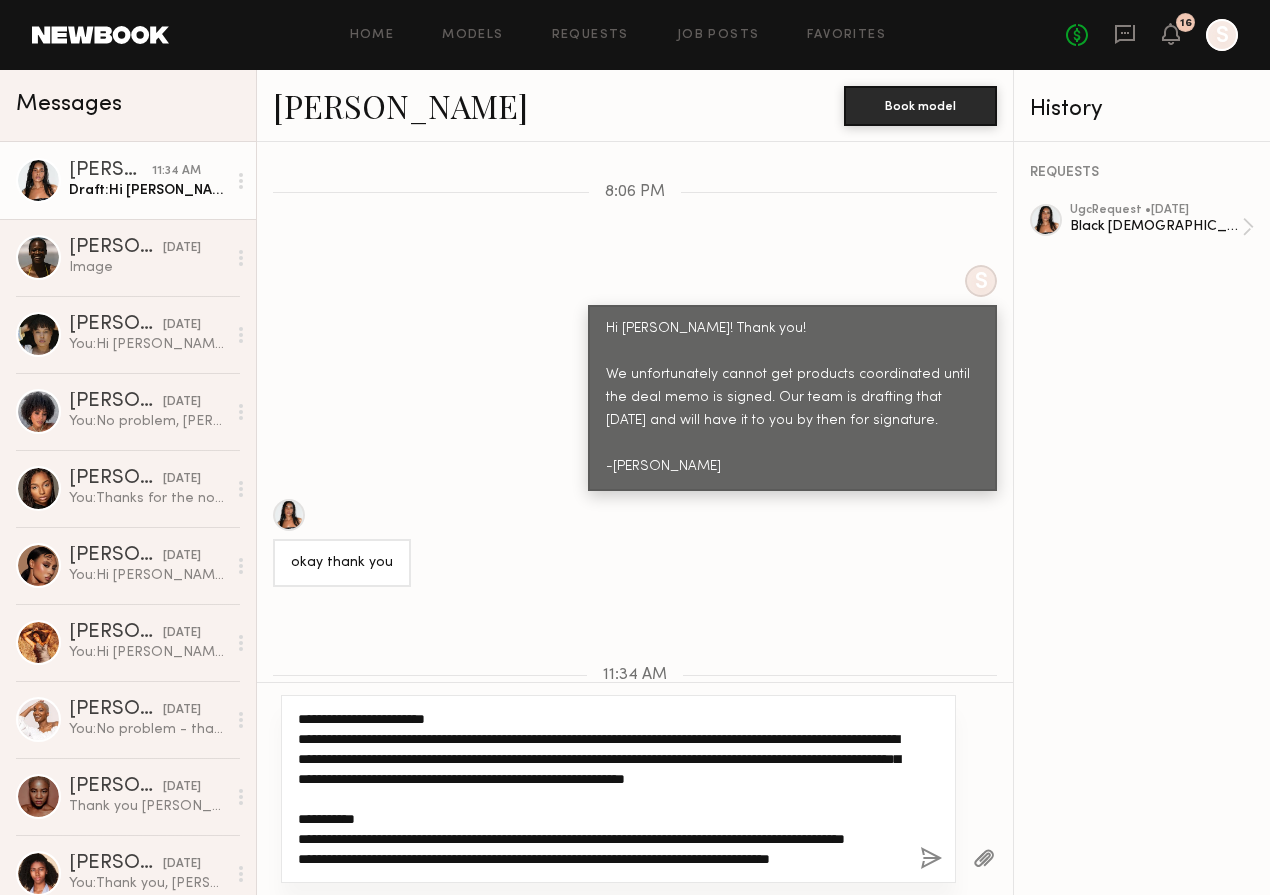 drag, startPoint x: 401, startPoint y: 786, endPoint x: 462, endPoint y: 947, distance: 172.16852 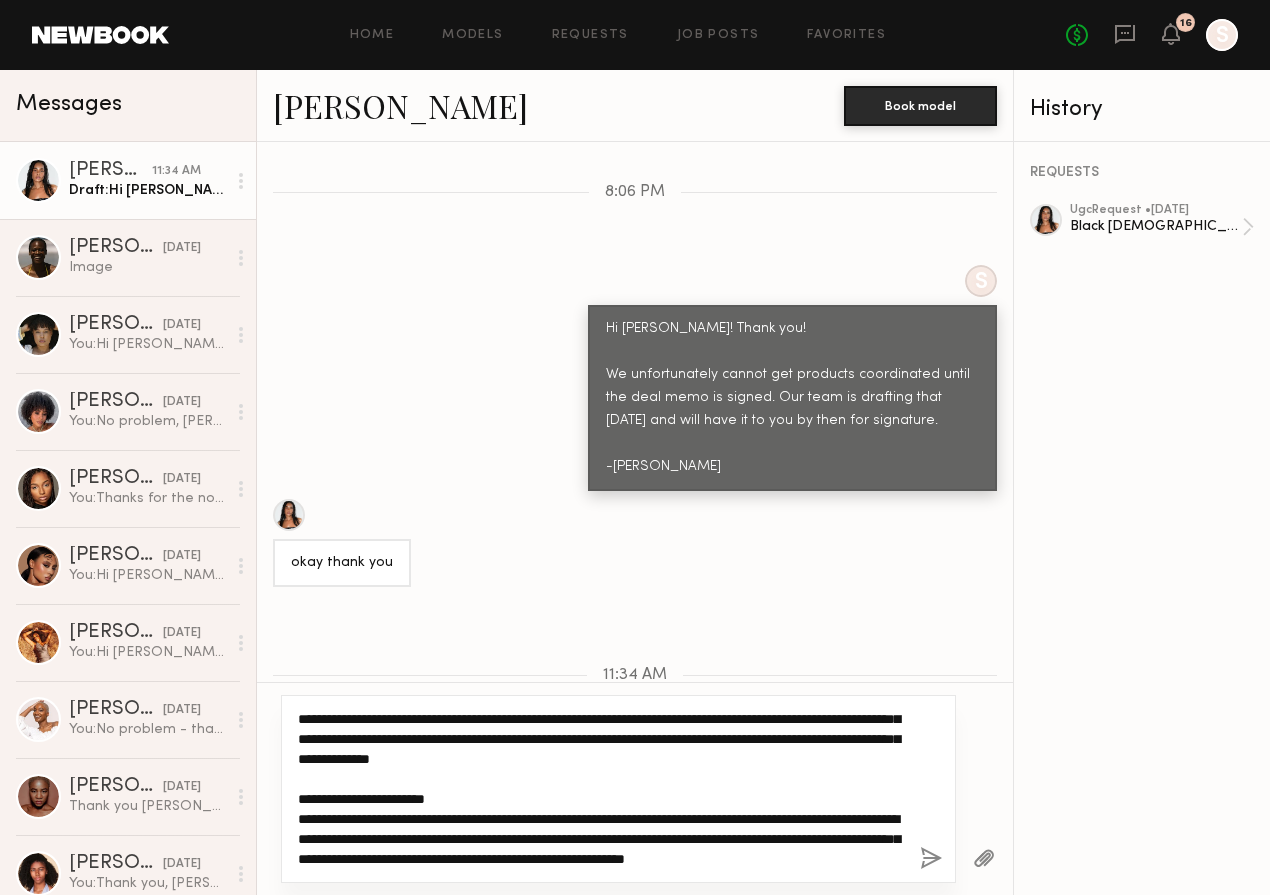 scroll, scrollTop: 100, scrollLeft: 0, axis: vertical 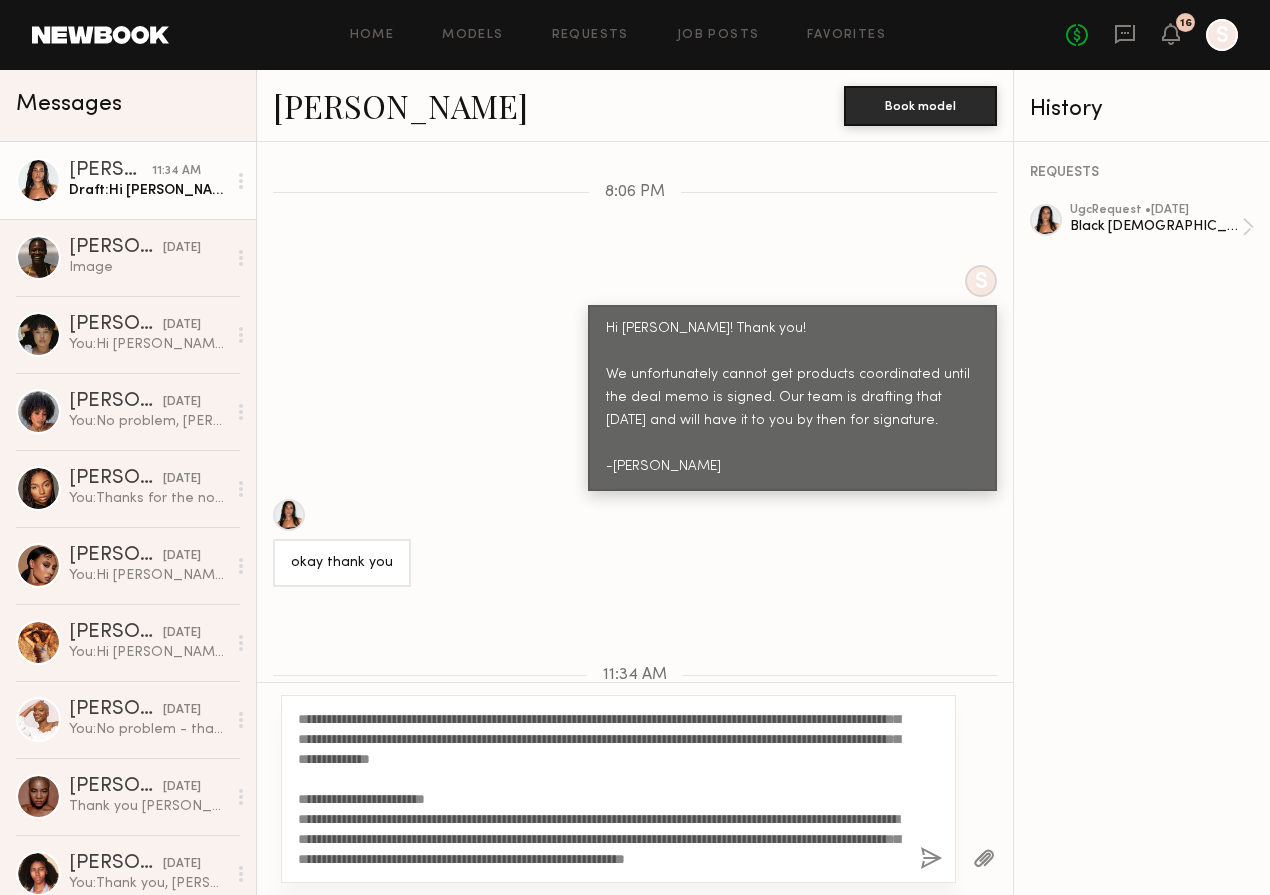 click 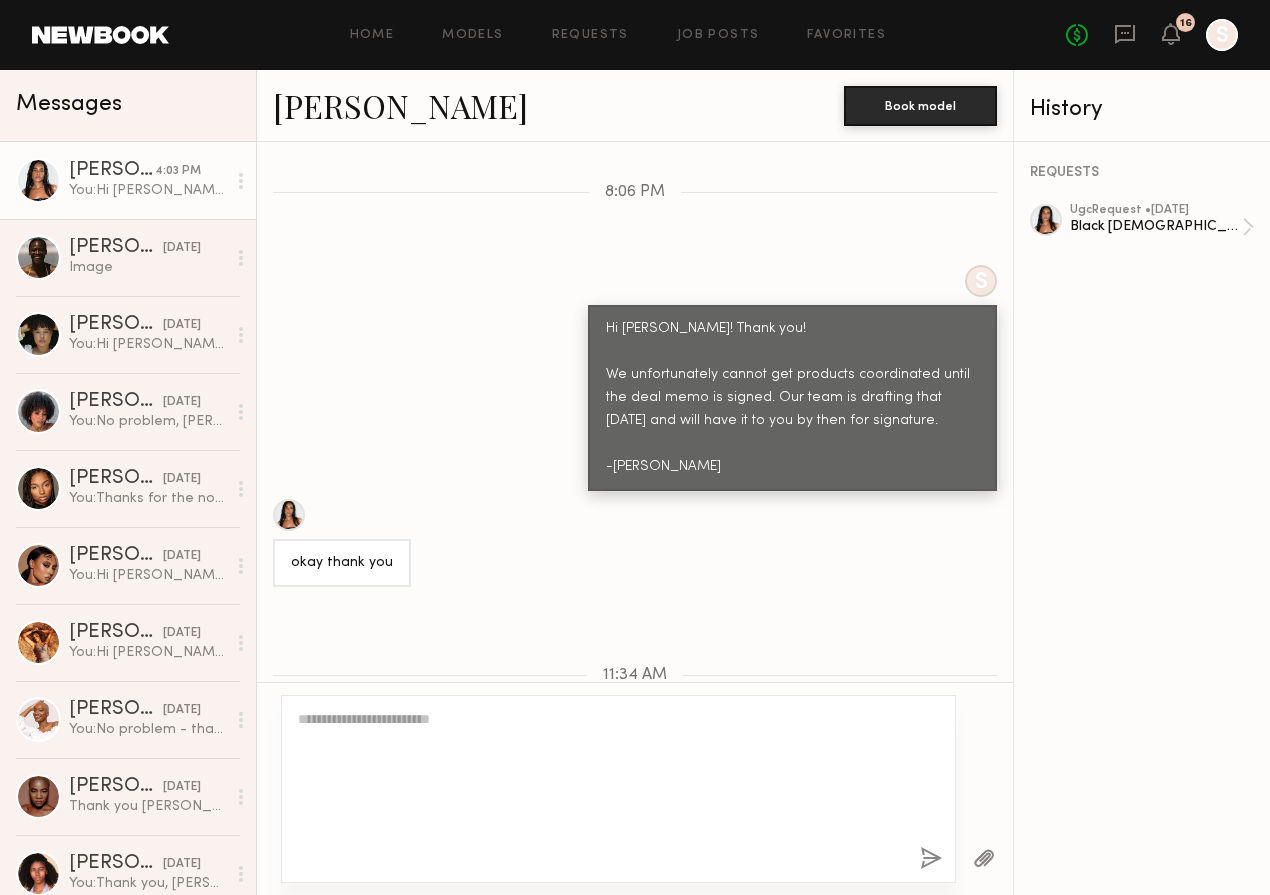 scroll, scrollTop: 5842, scrollLeft: 0, axis: vertical 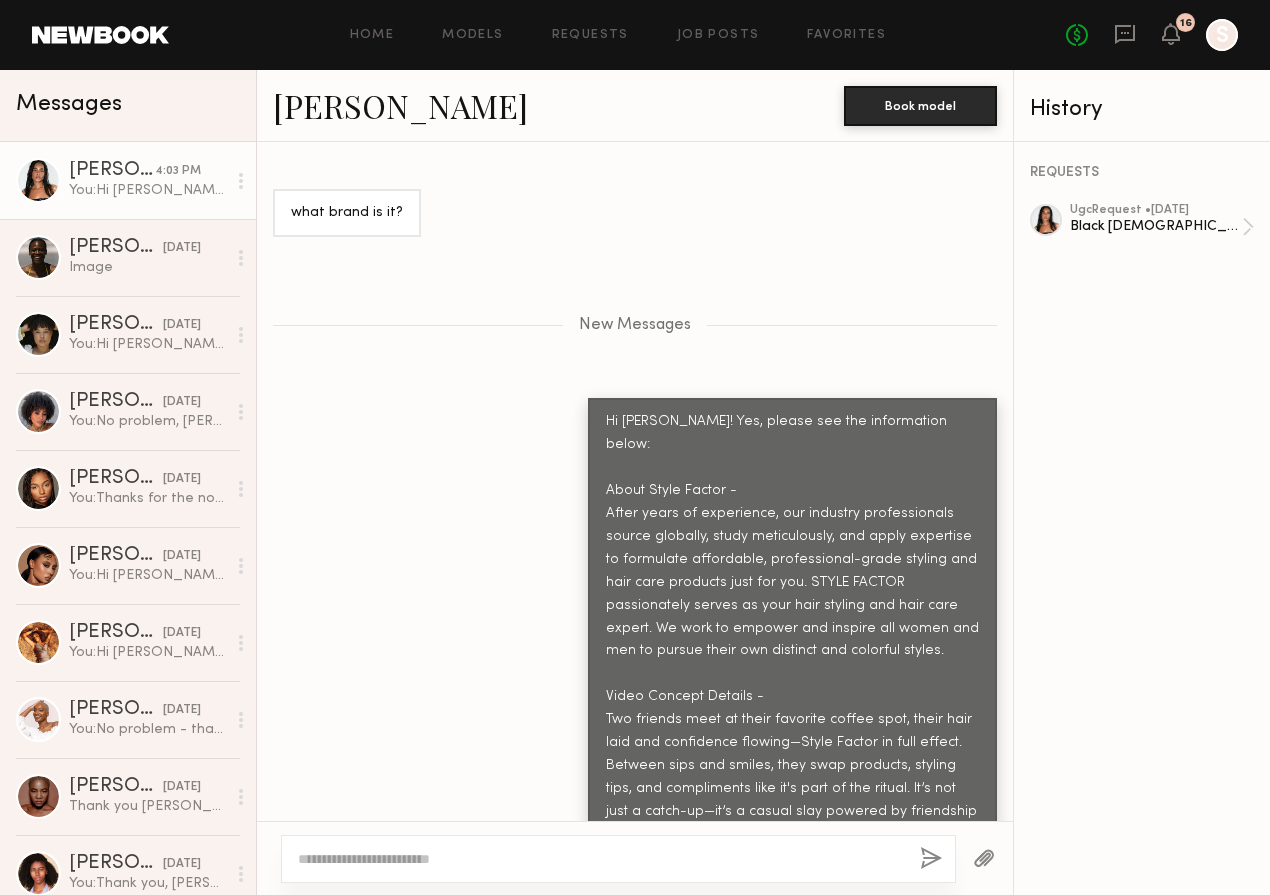 click 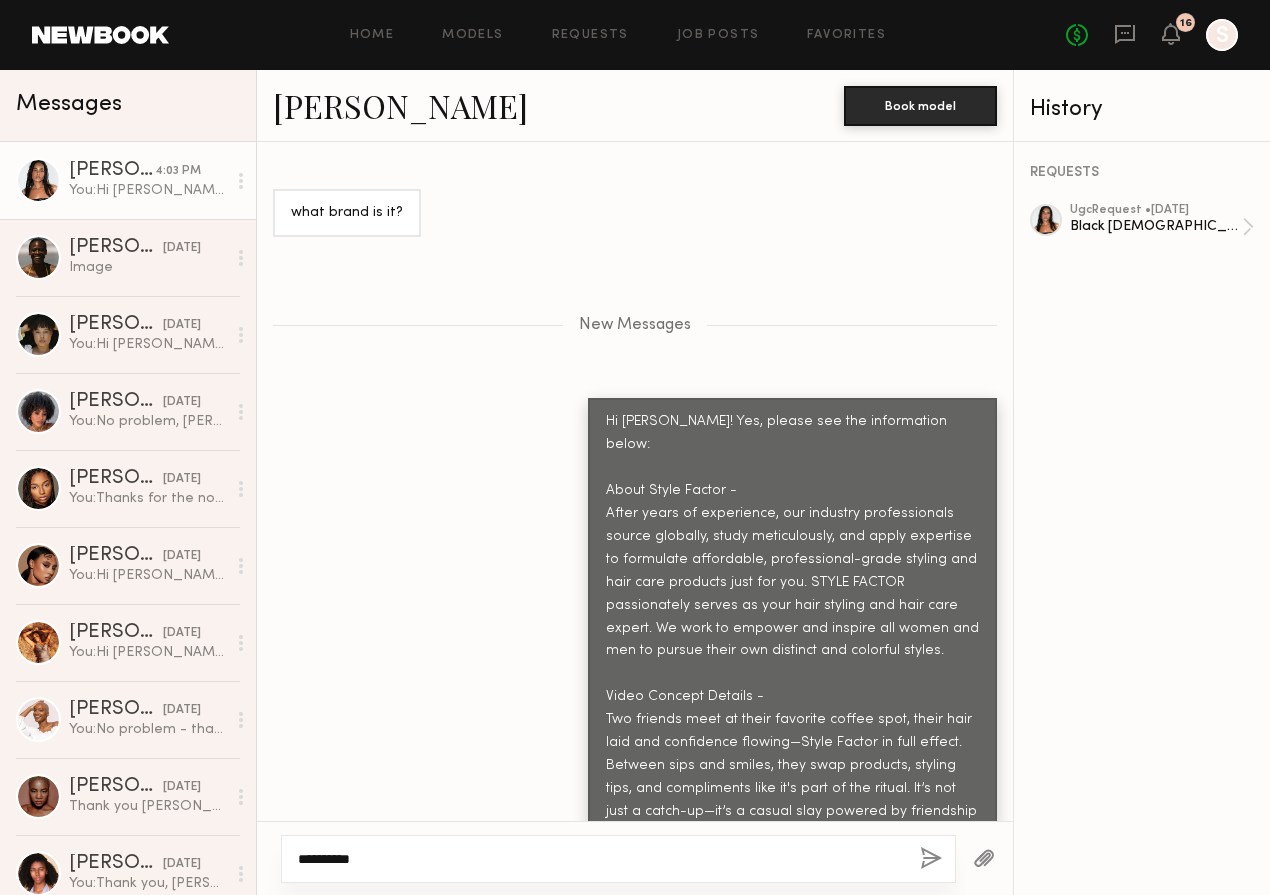 scroll, scrollTop: 5981, scrollLeft: 0, axis: vertical 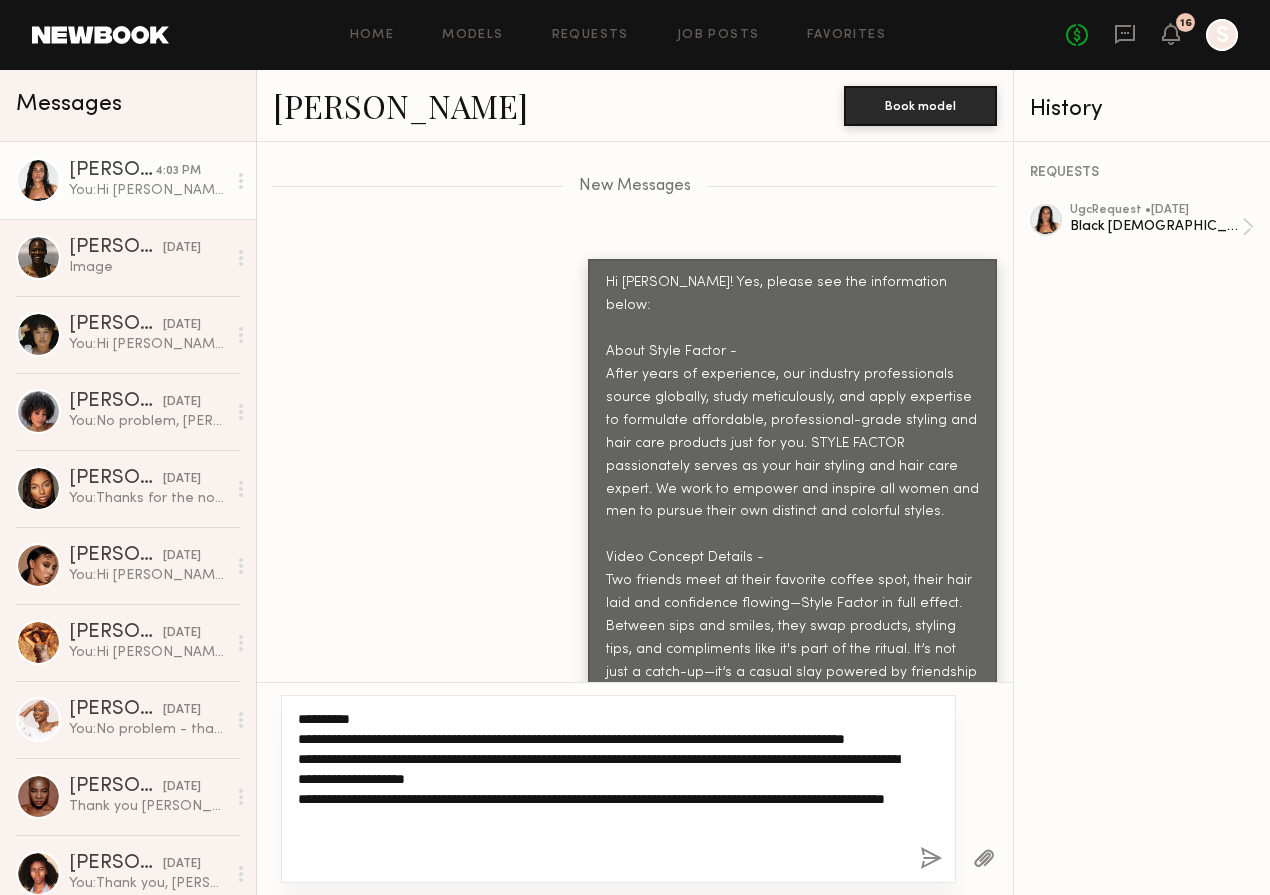 click on "**********" 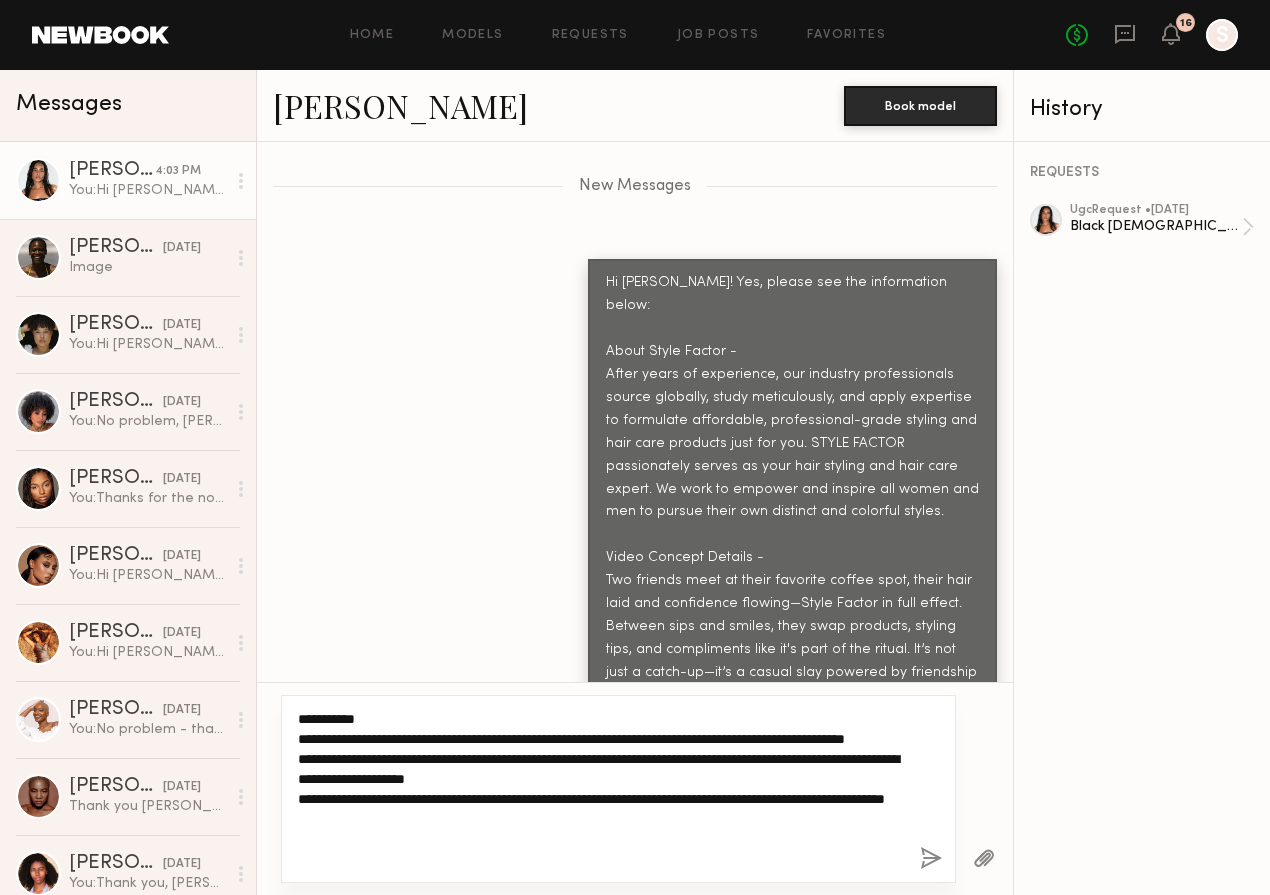 type on "**********" 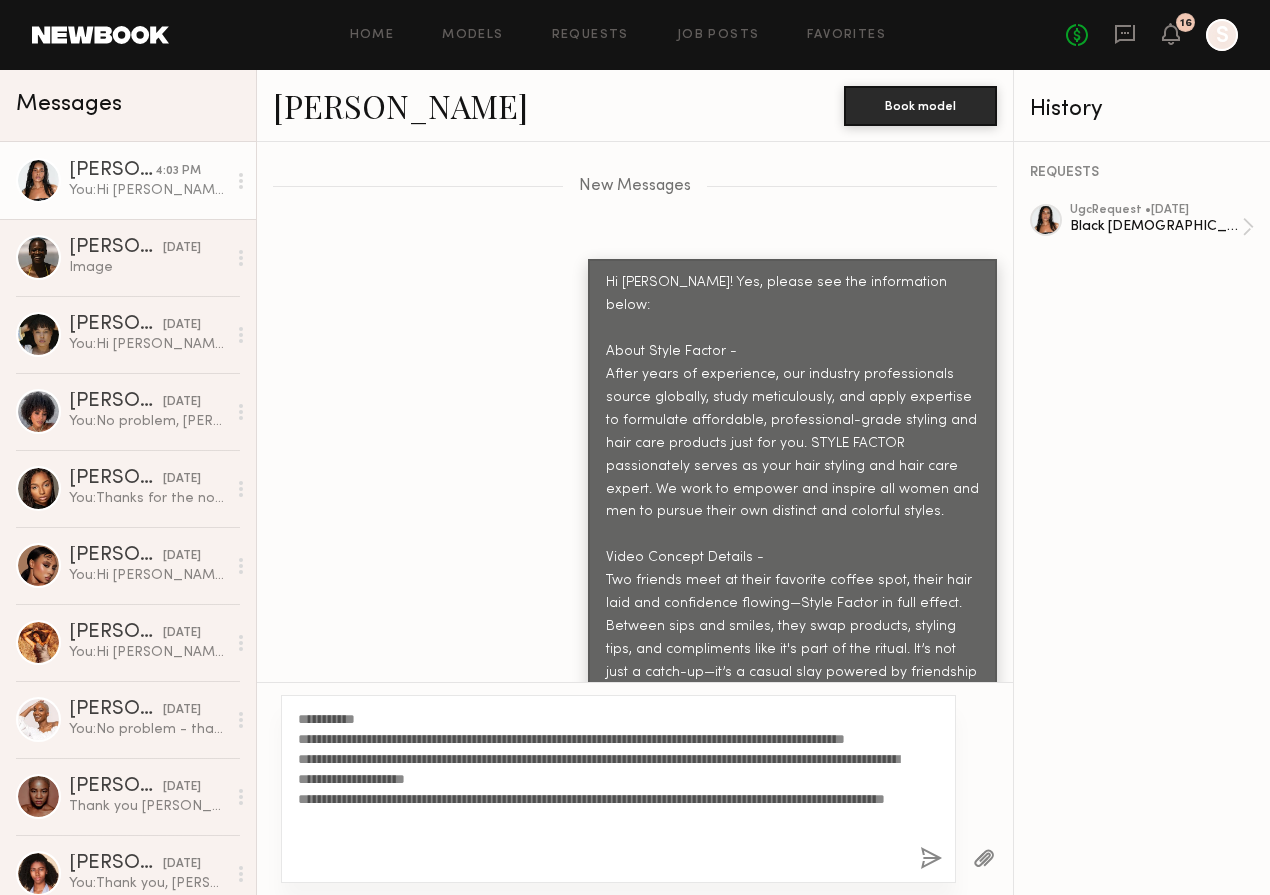 click 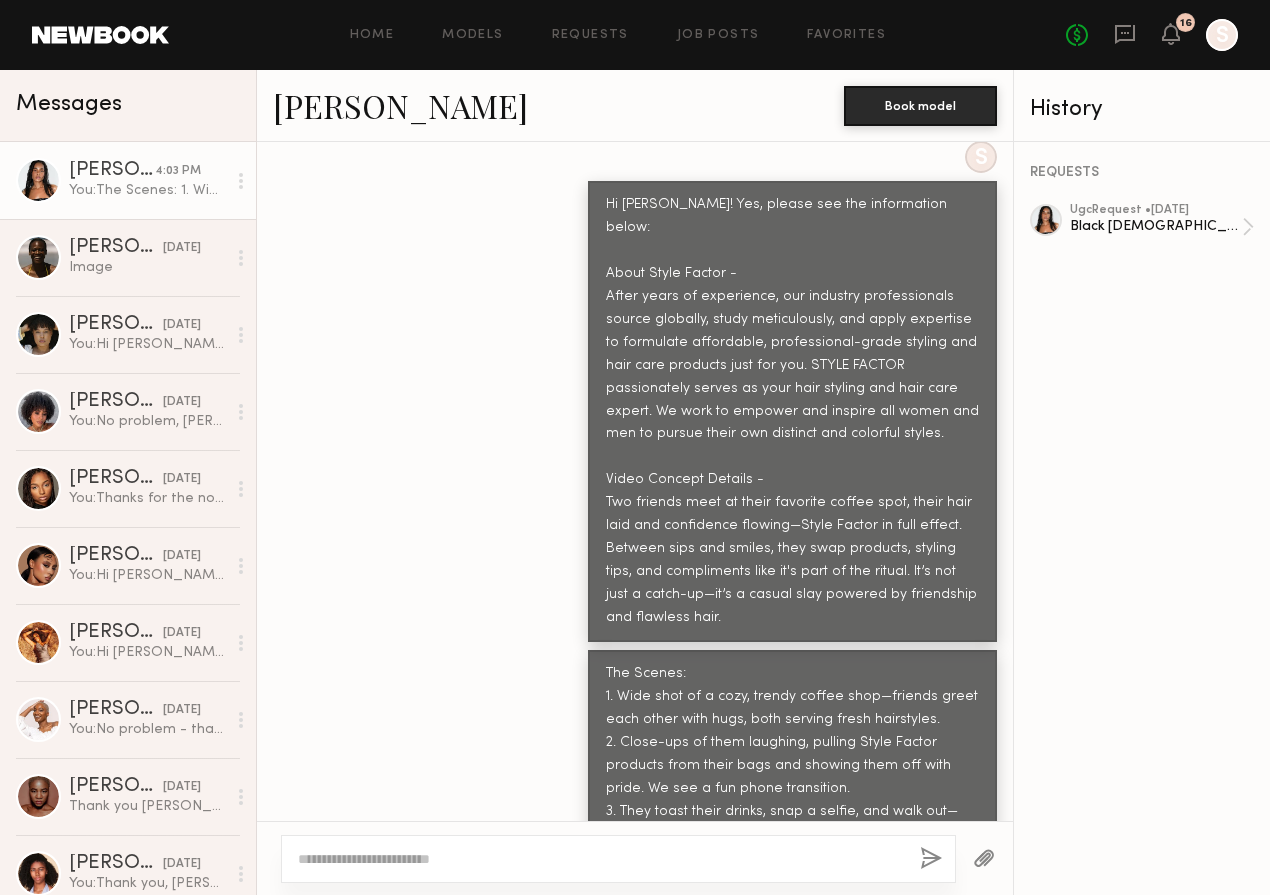 scroll, scrollTop: 6224, scrollLeft: 0, axis: vertical 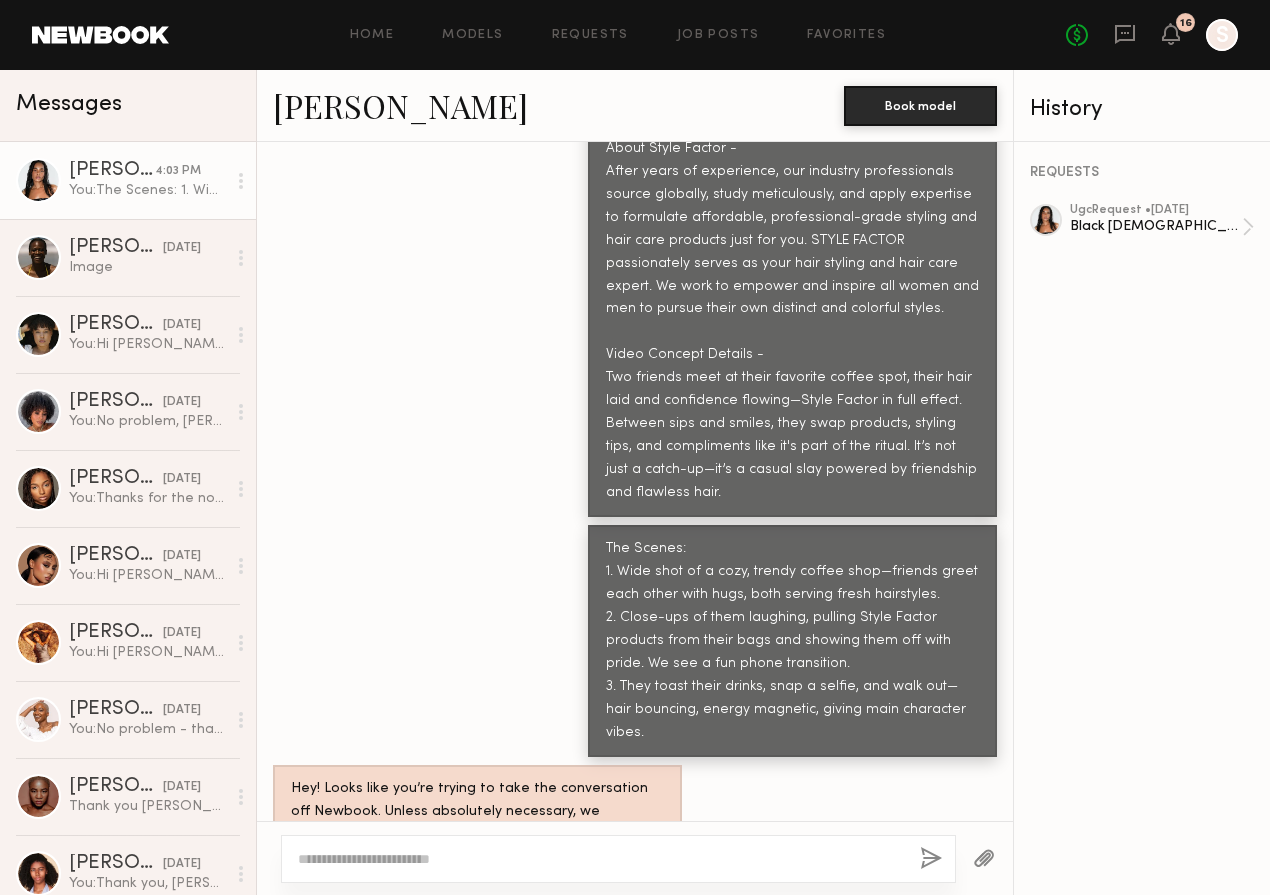 click 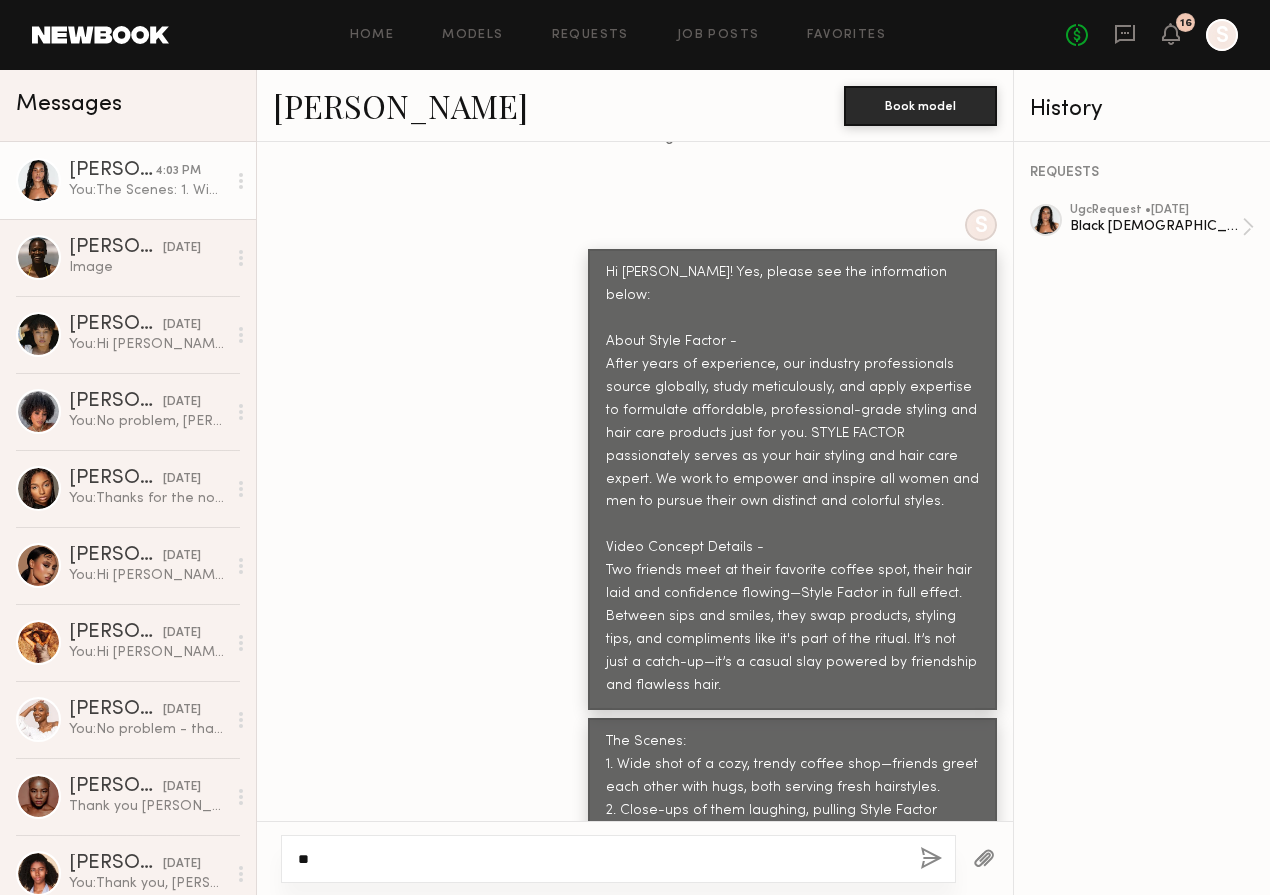 scroll, scrollTop: 6224, scrollLeft: 0, axis: vertical 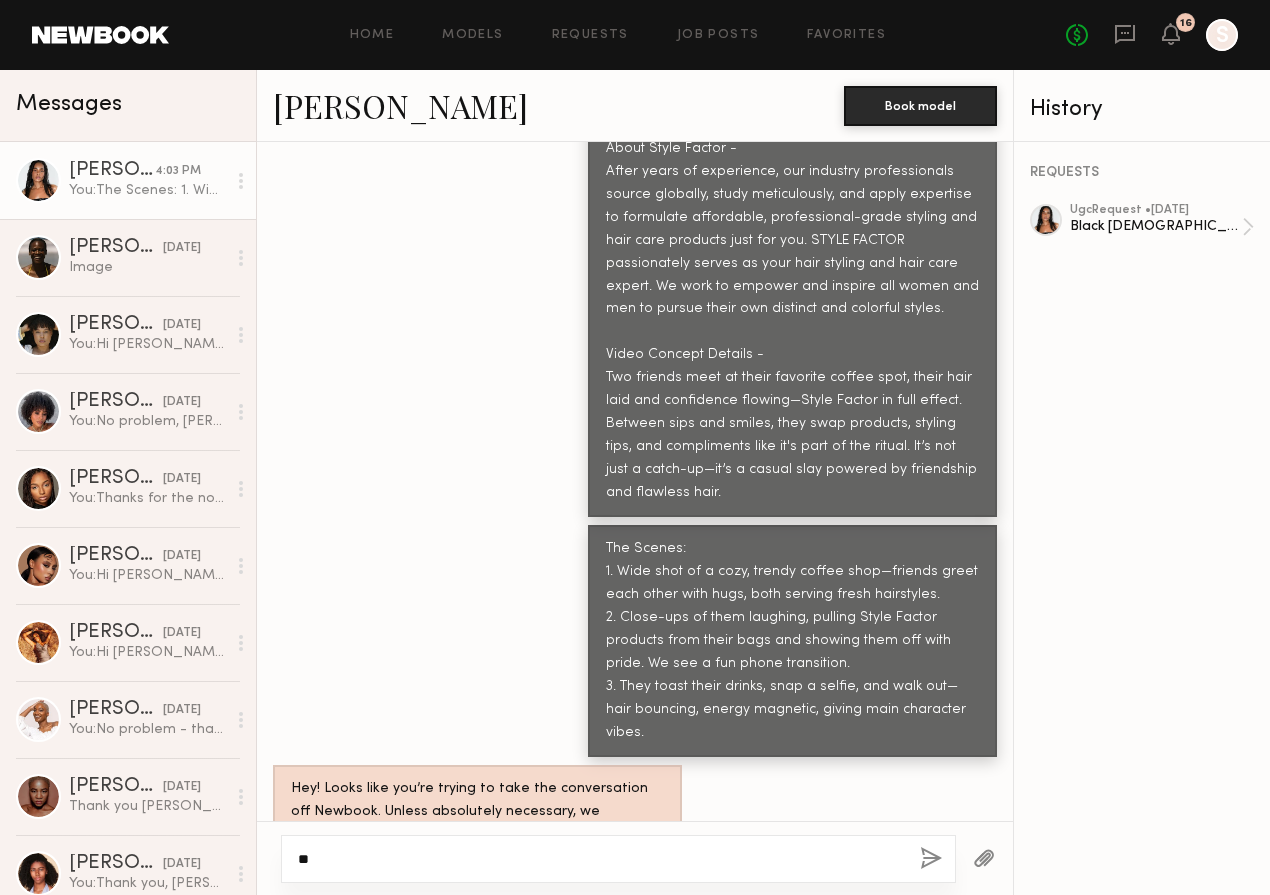 type on "*" 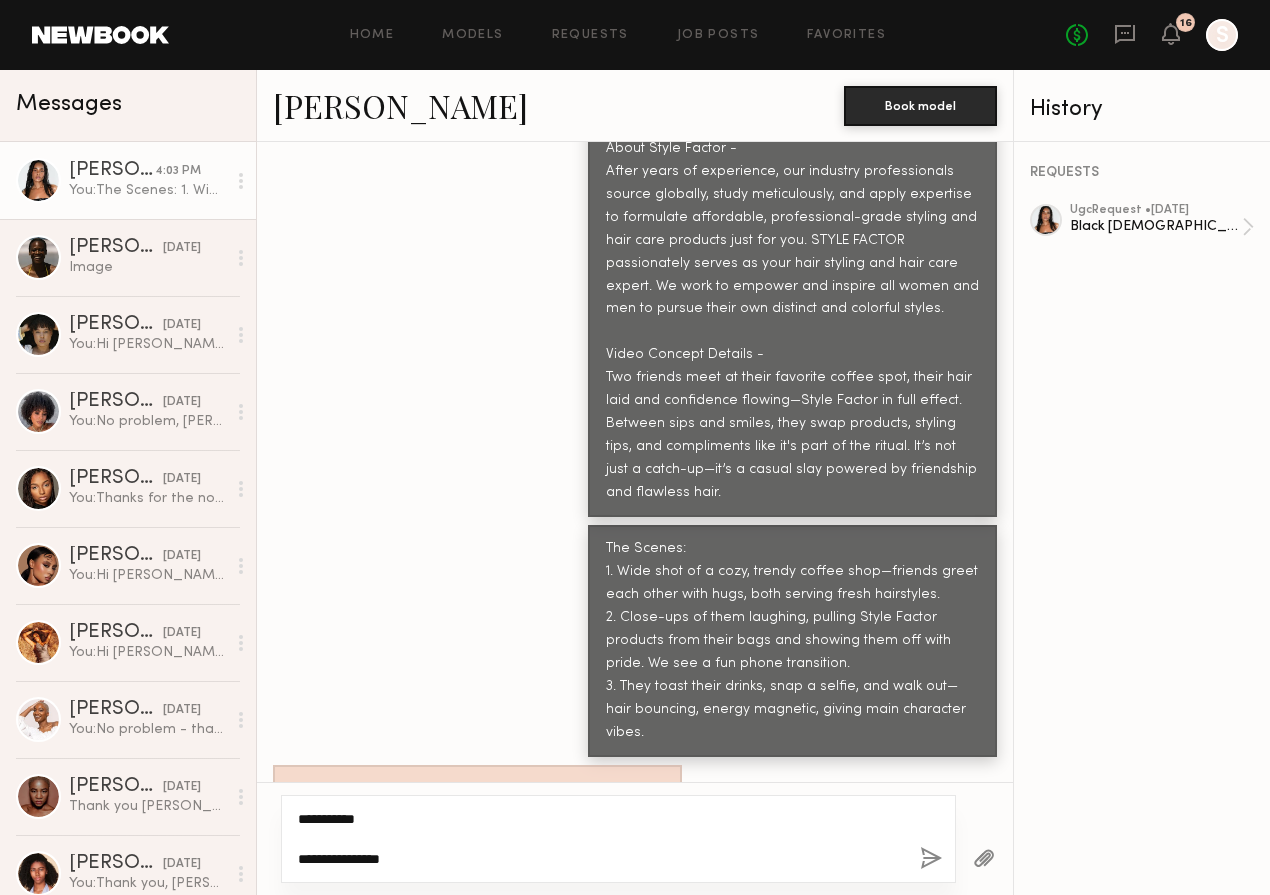 click on "**********" 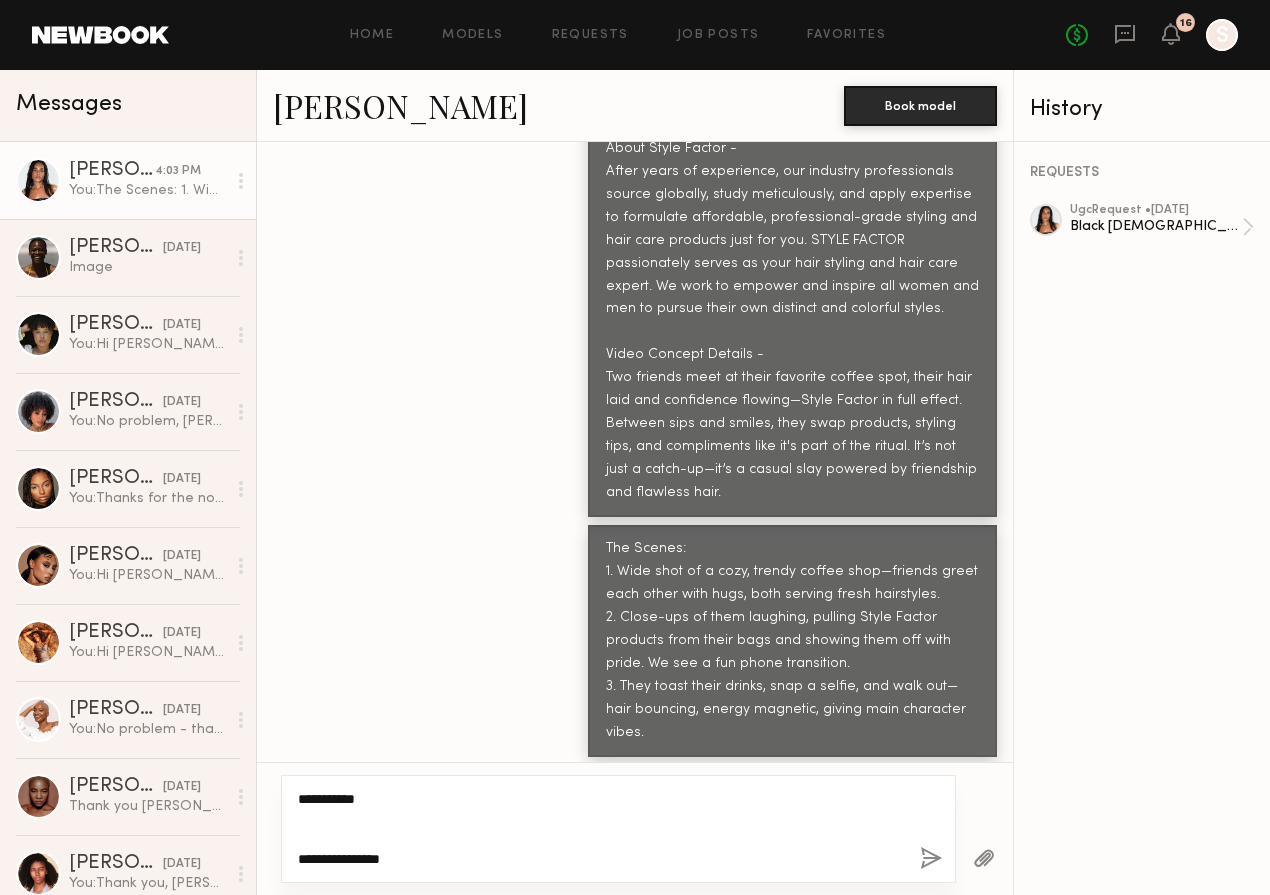 paste on "**********" 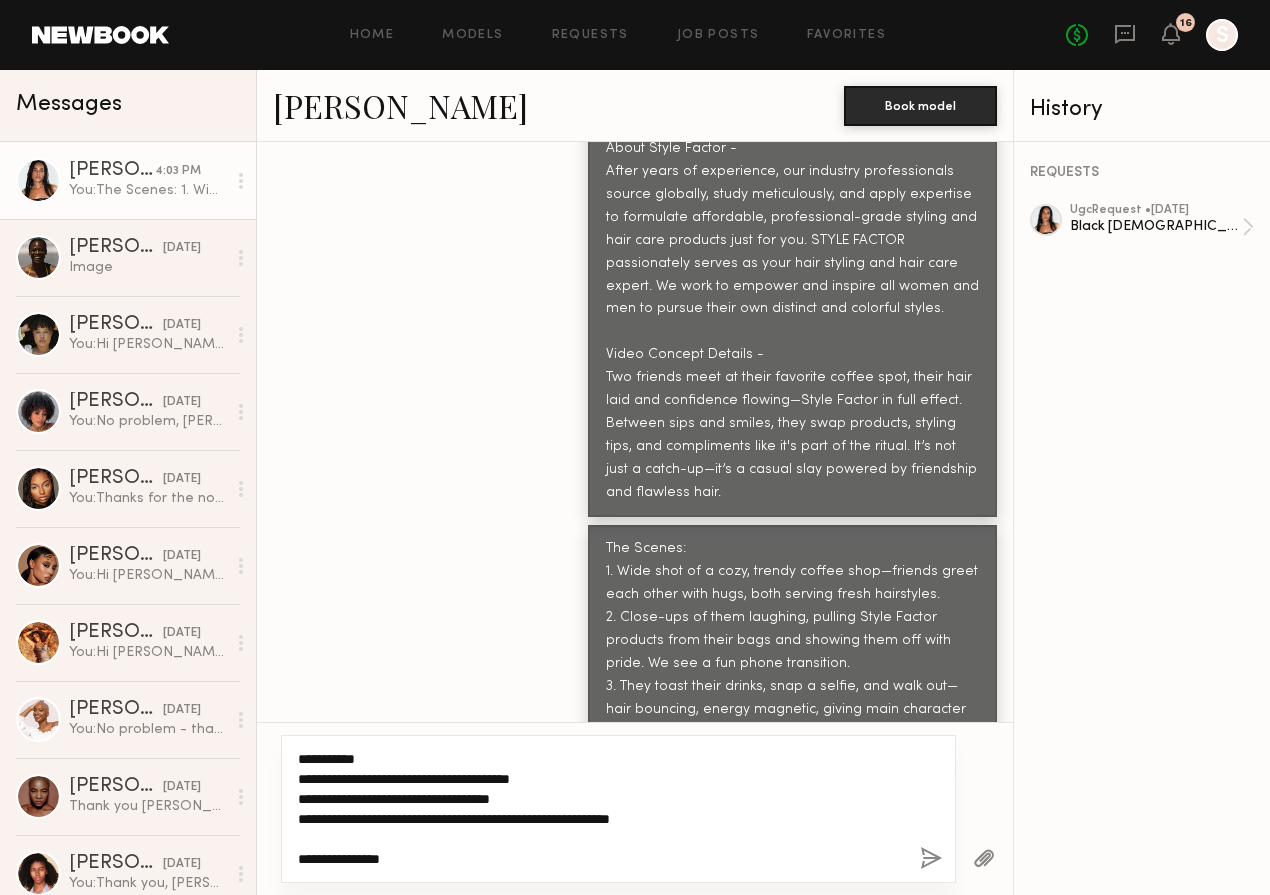 click on "**********" 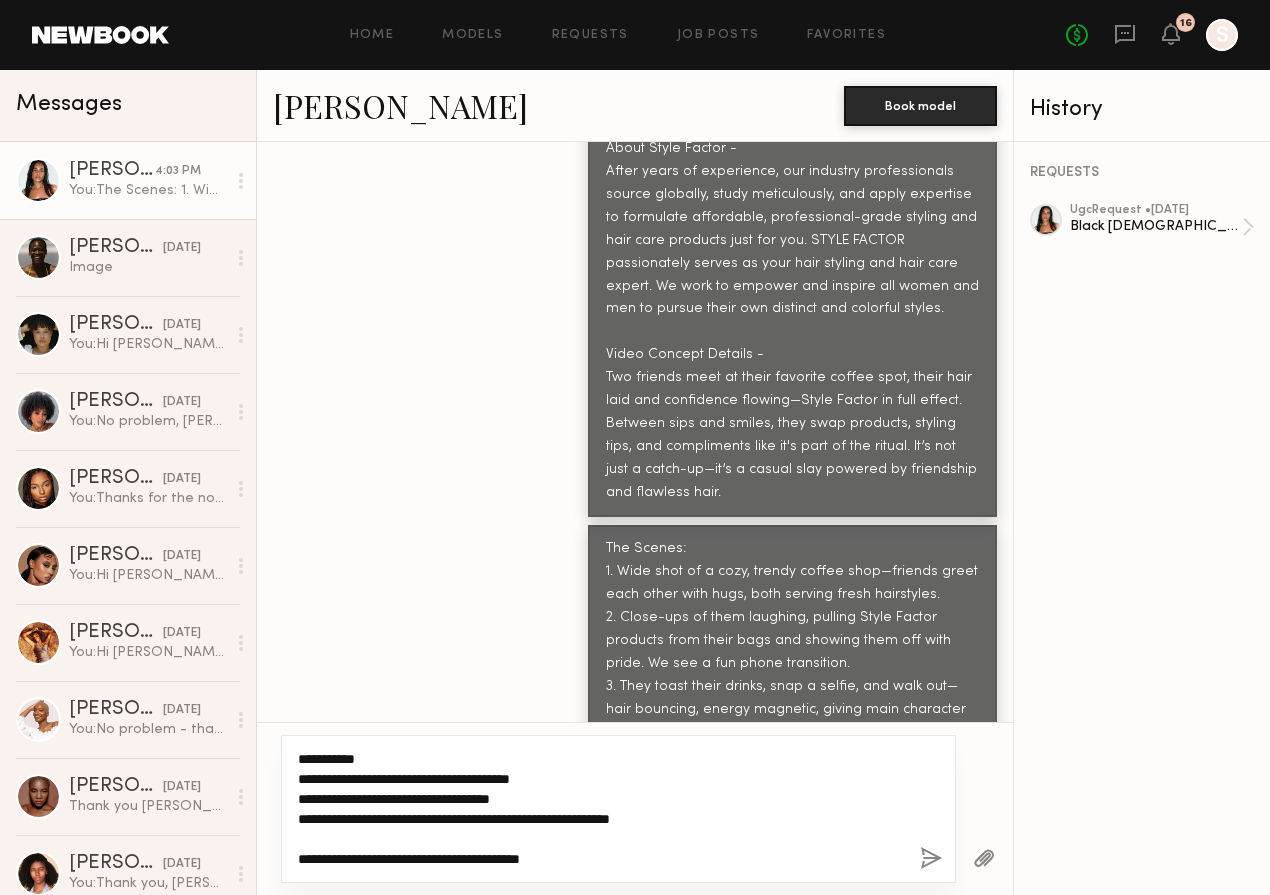 type on "**********" 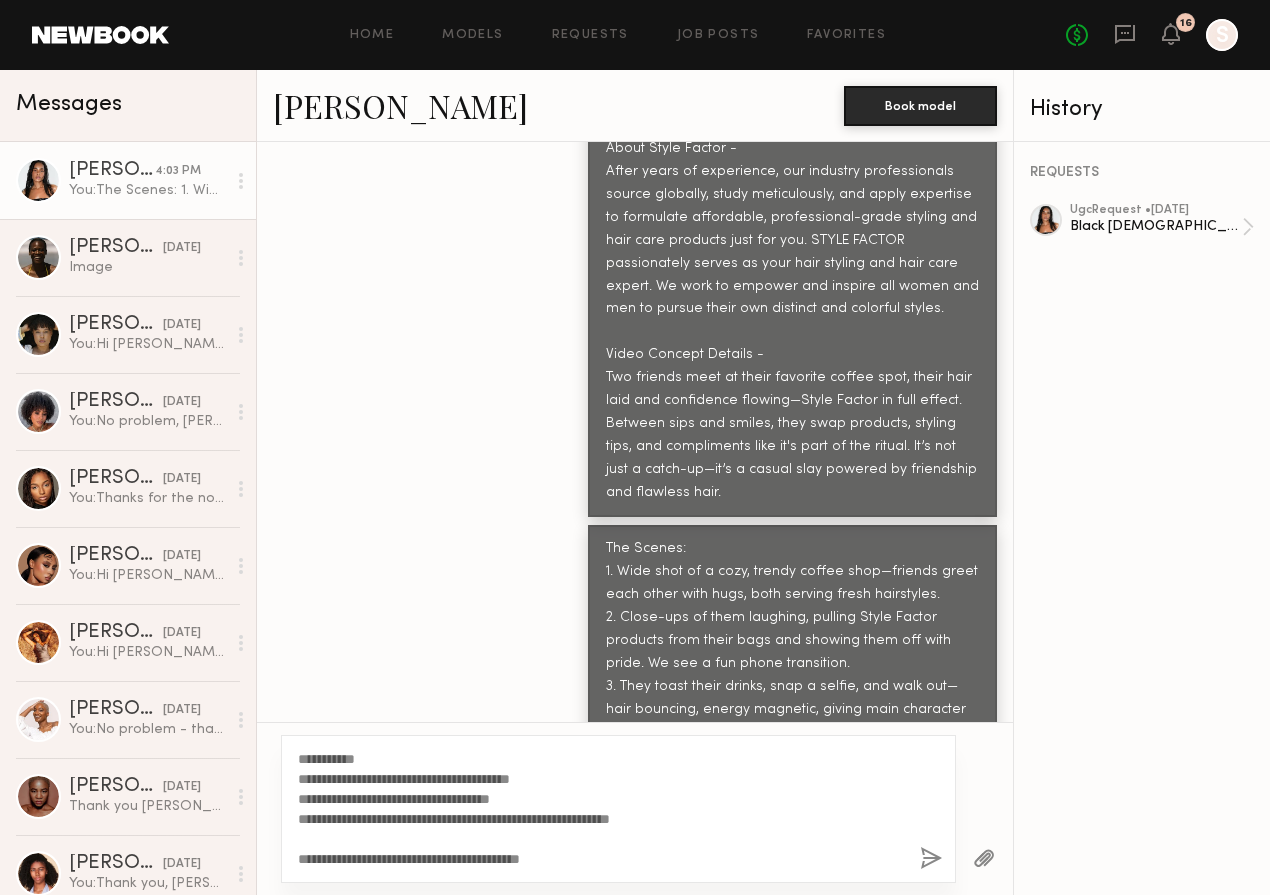 click 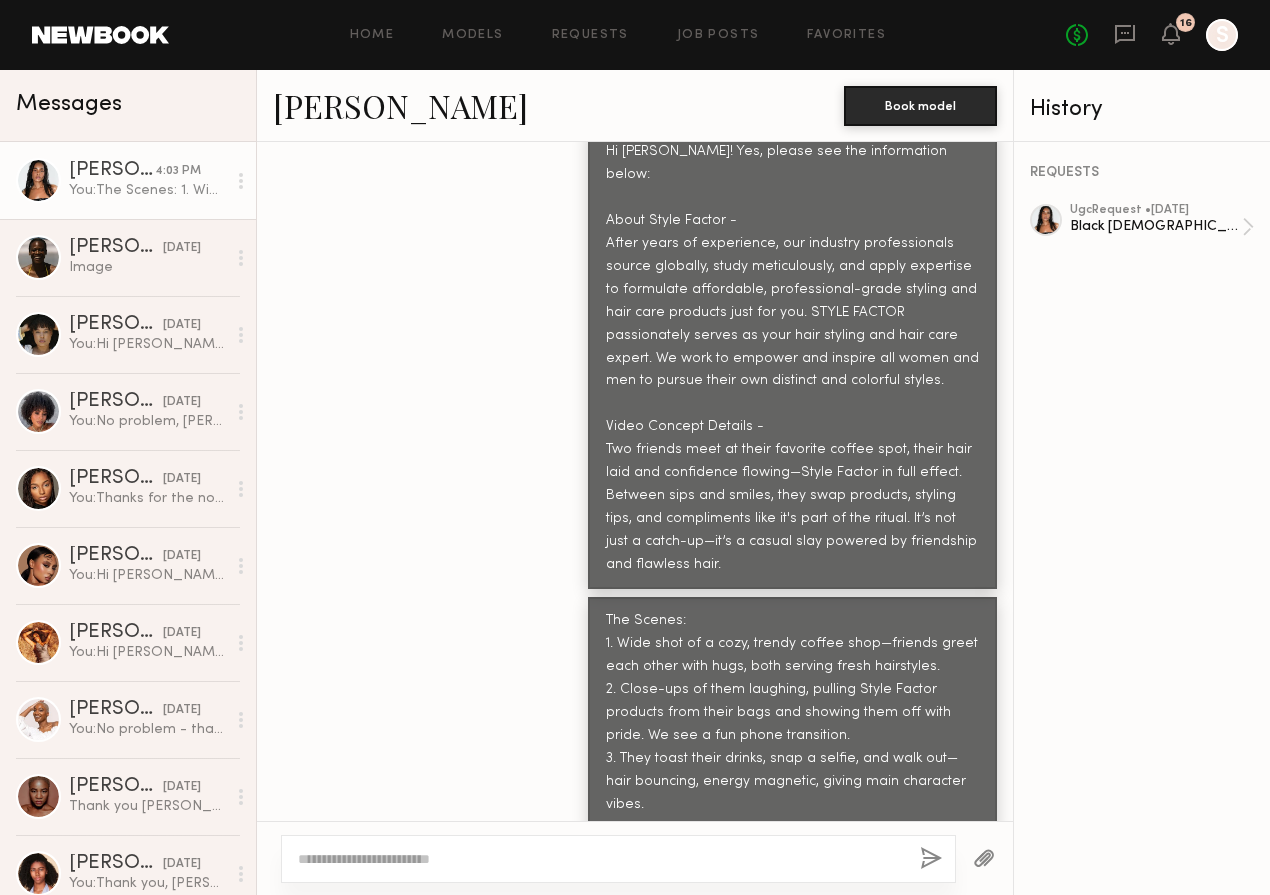 scroll, scrollTop: 6418, scrollLeft: 0, axis: vertical 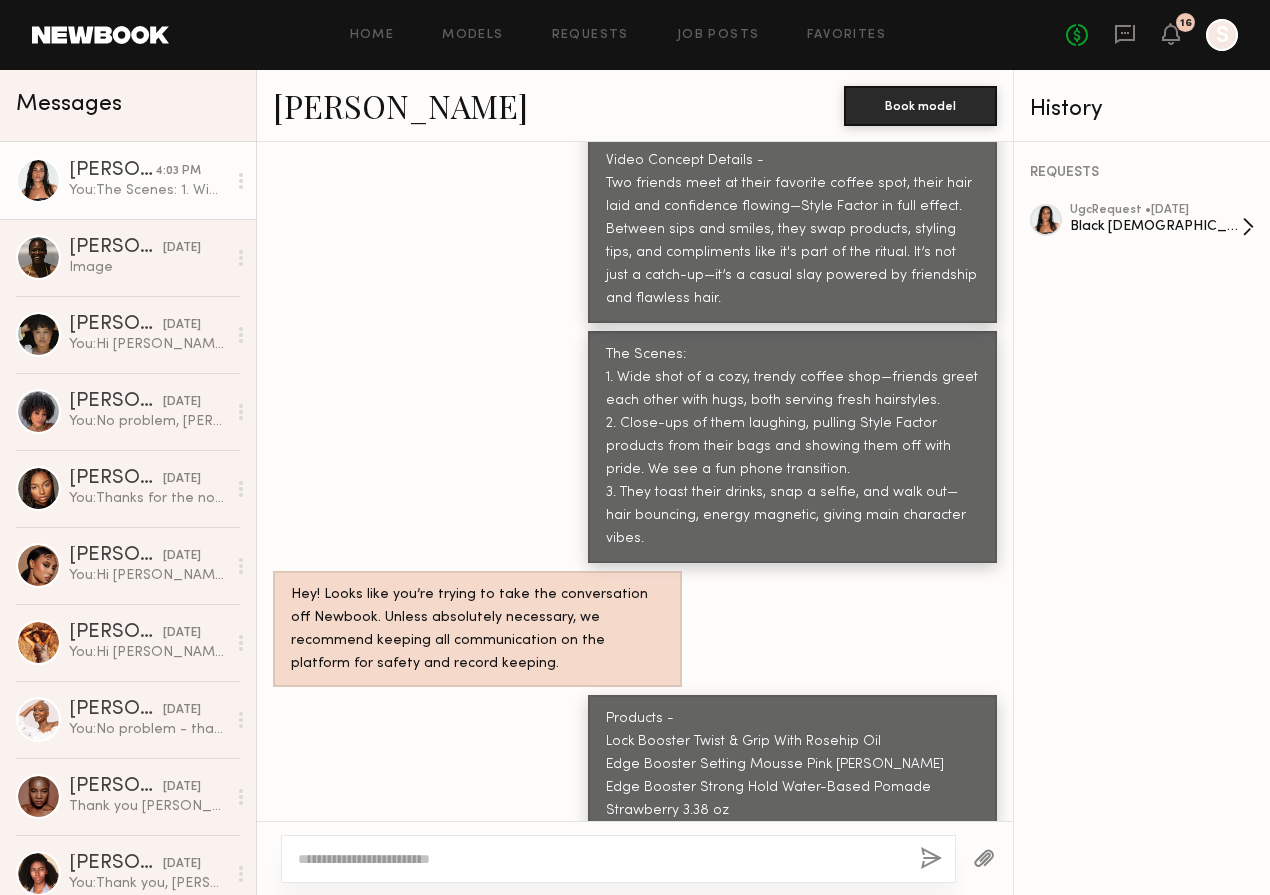 click on "Black Female & Friend for UGC Lifestyle Video" 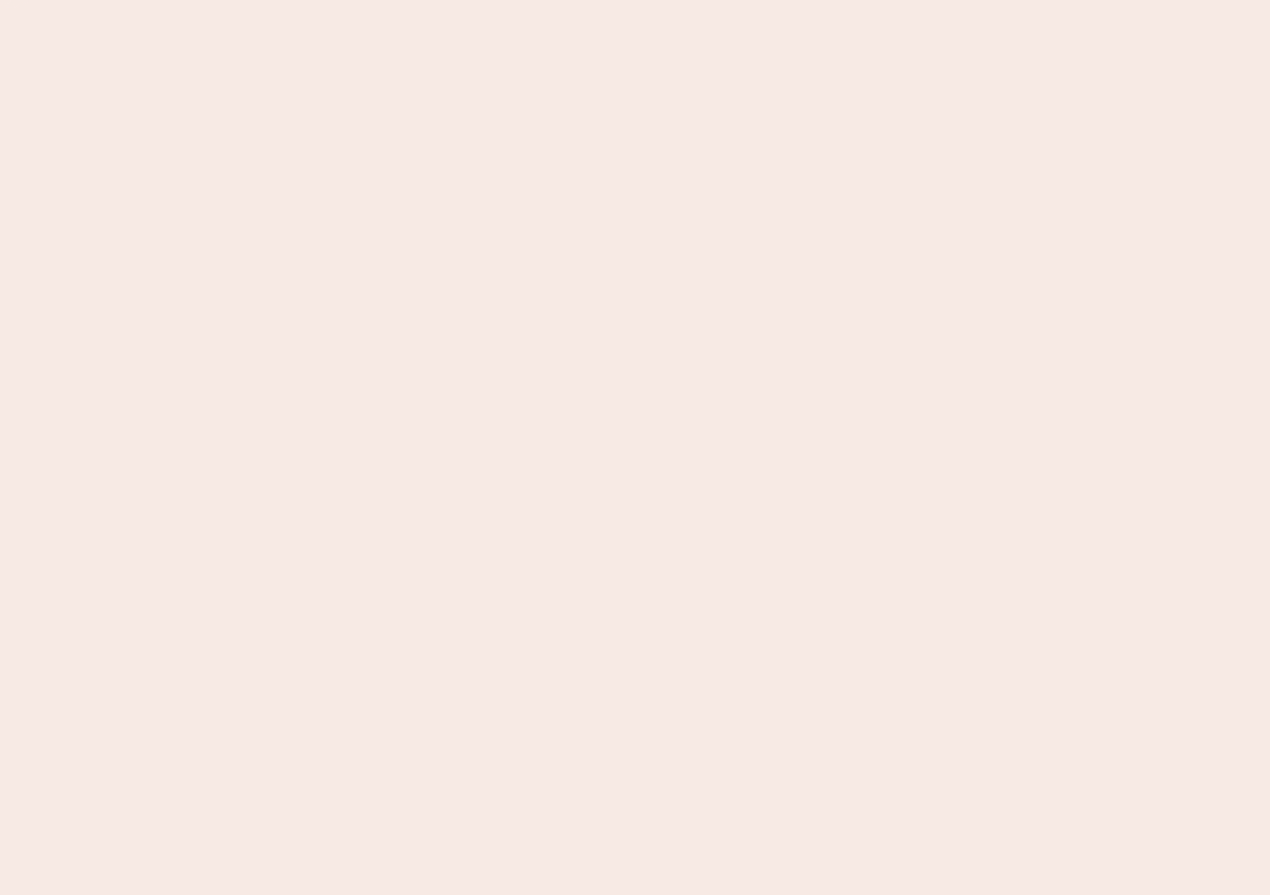 scroll, scrollTop: 0, scrollLeft: 0, axis: both 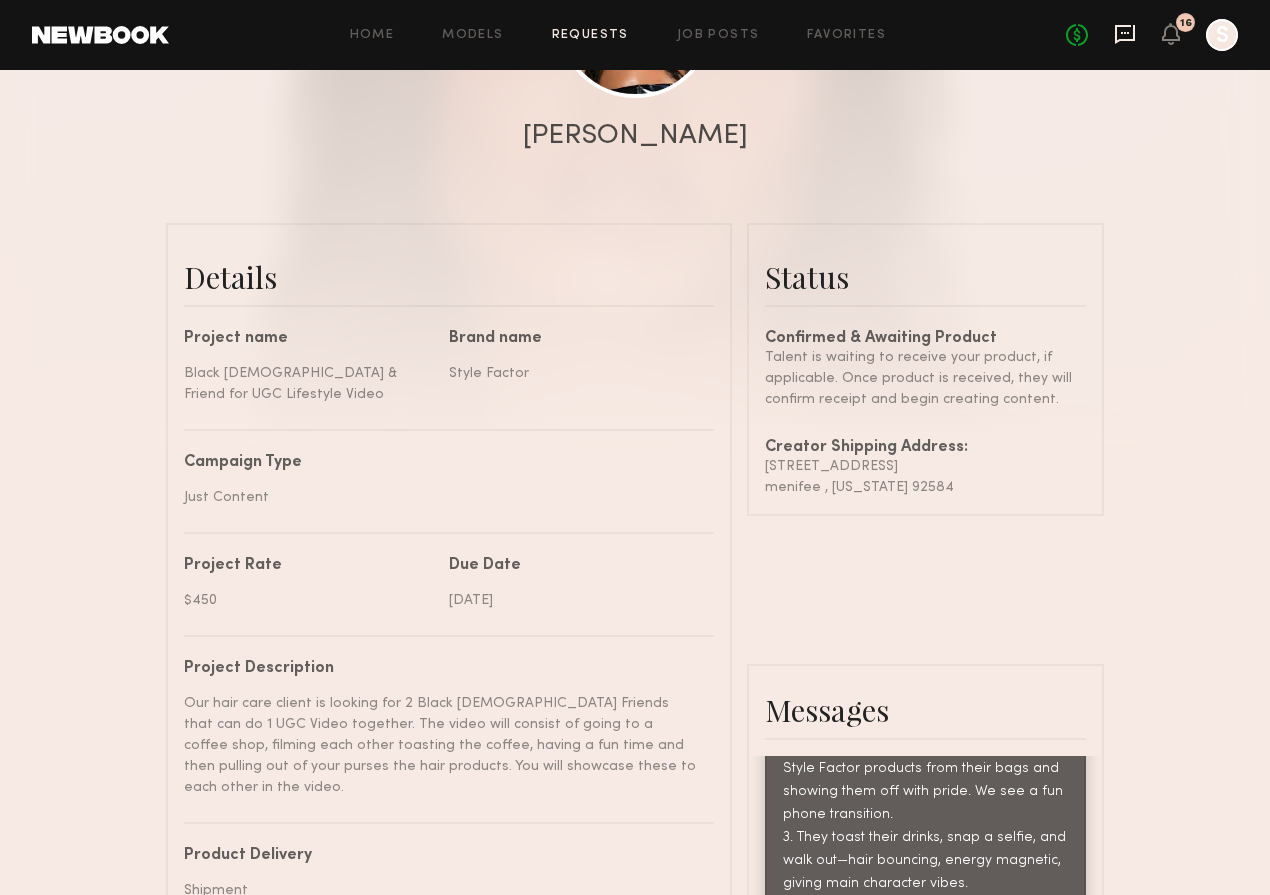 click 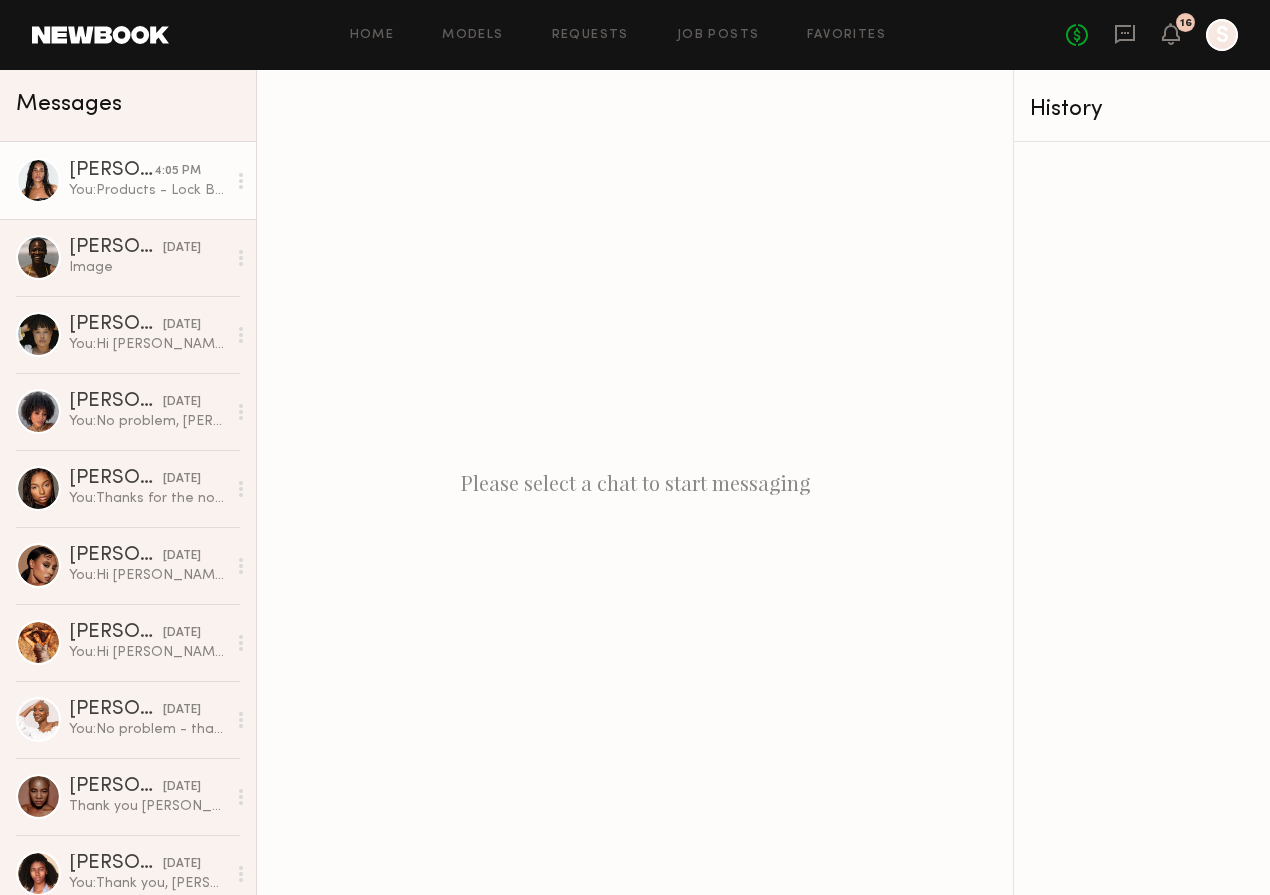 click on "You:  Products -
Lock Booster Twist & Grip With Rosehip Oil
Edge Booster Setting Mousse Pink Beryl
Edge Booster Strong Hold Water-Based Pomade Strawberry 3.38 oz
Brand Website - https://www.stylefactor.com/" 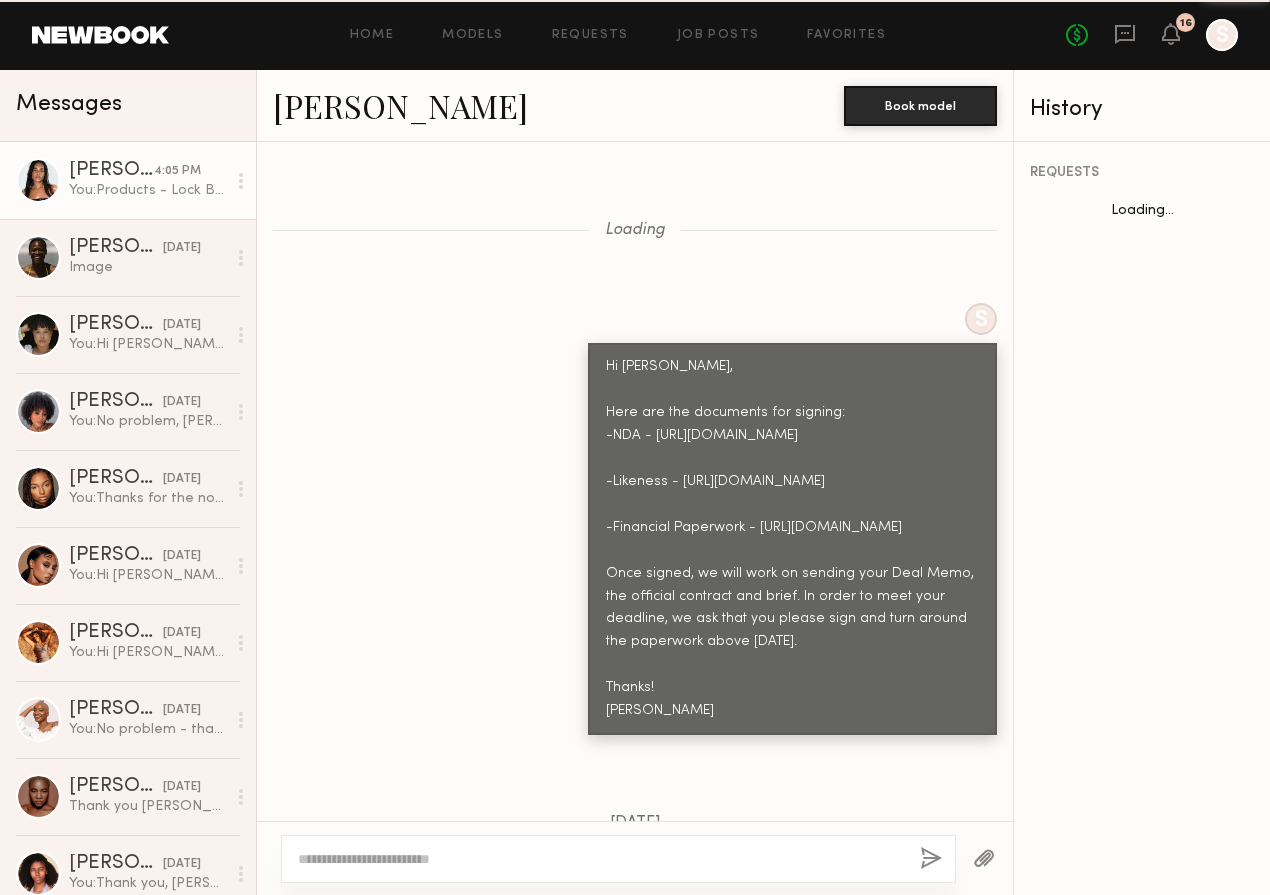 scroll, scrollTop: 2092, scrollLeft: 0, axis: vertical 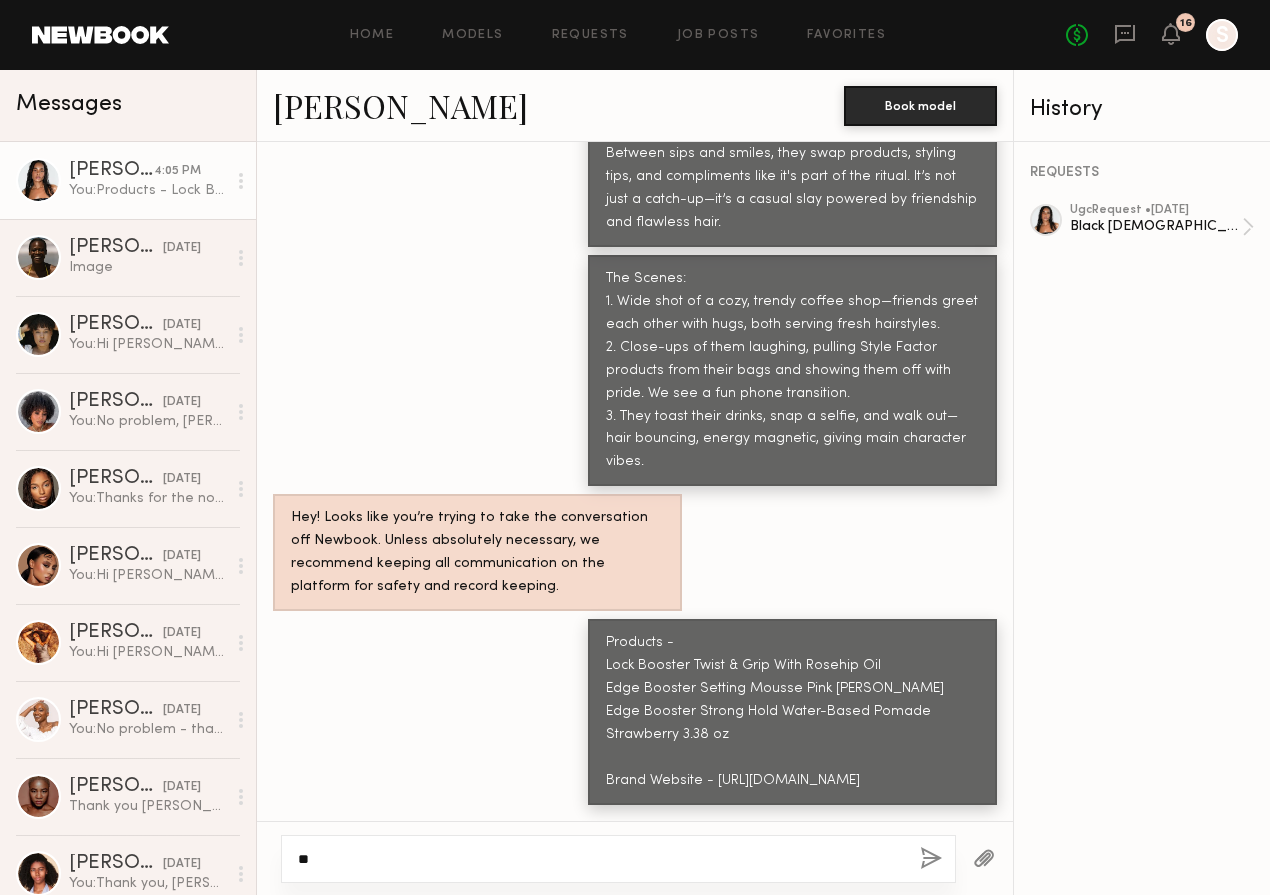 type on "*" 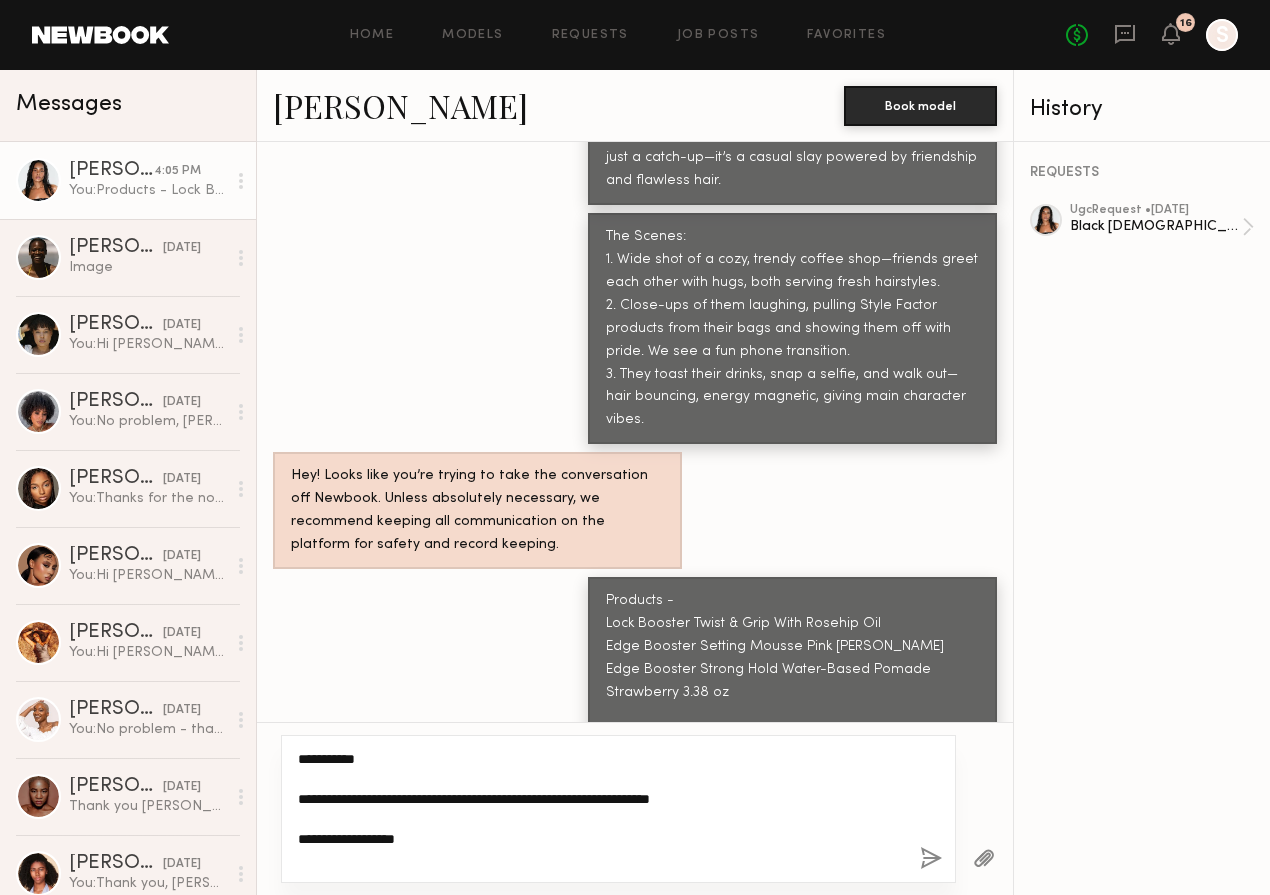 paste on "**********" 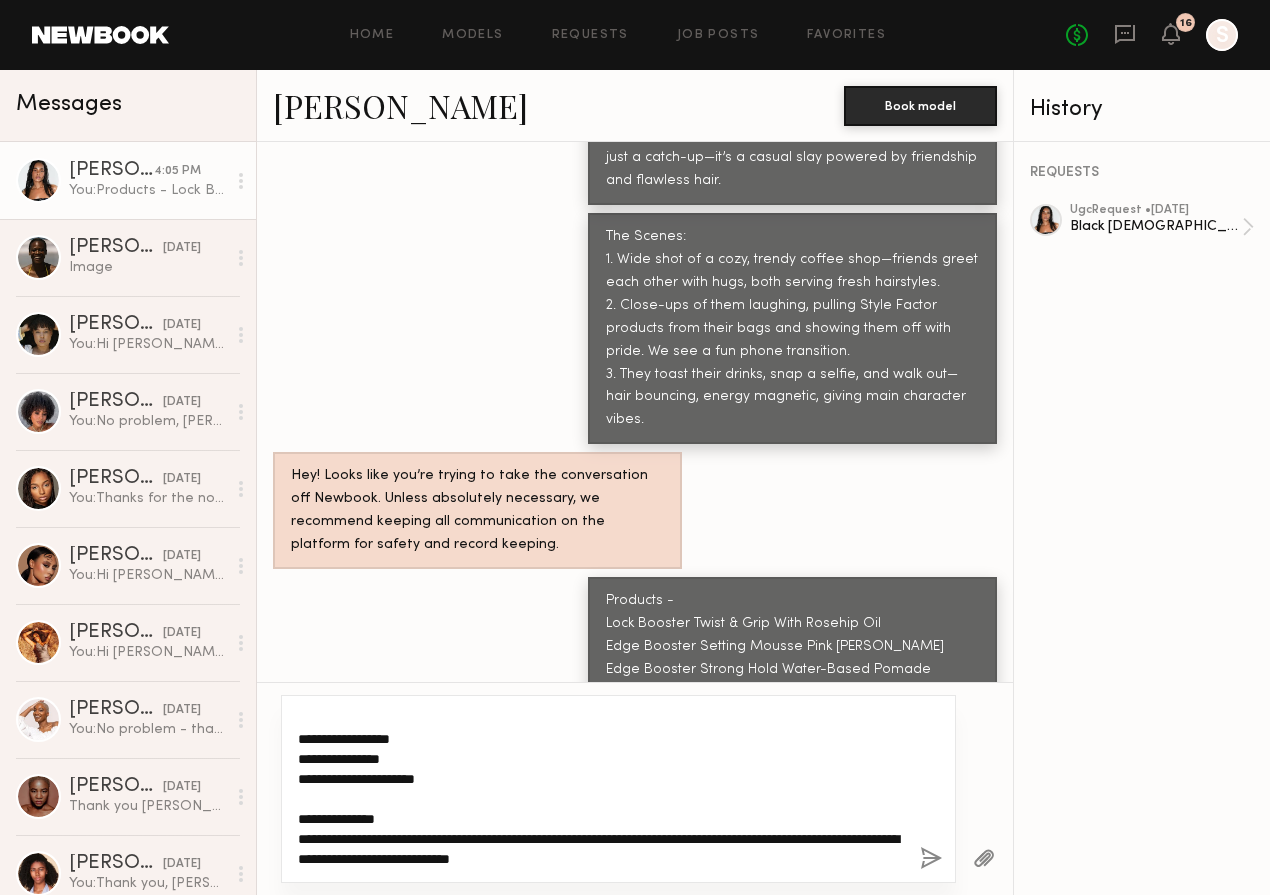 scroll, scrollTop: 97, scrollLeft: 0, axis: vertical 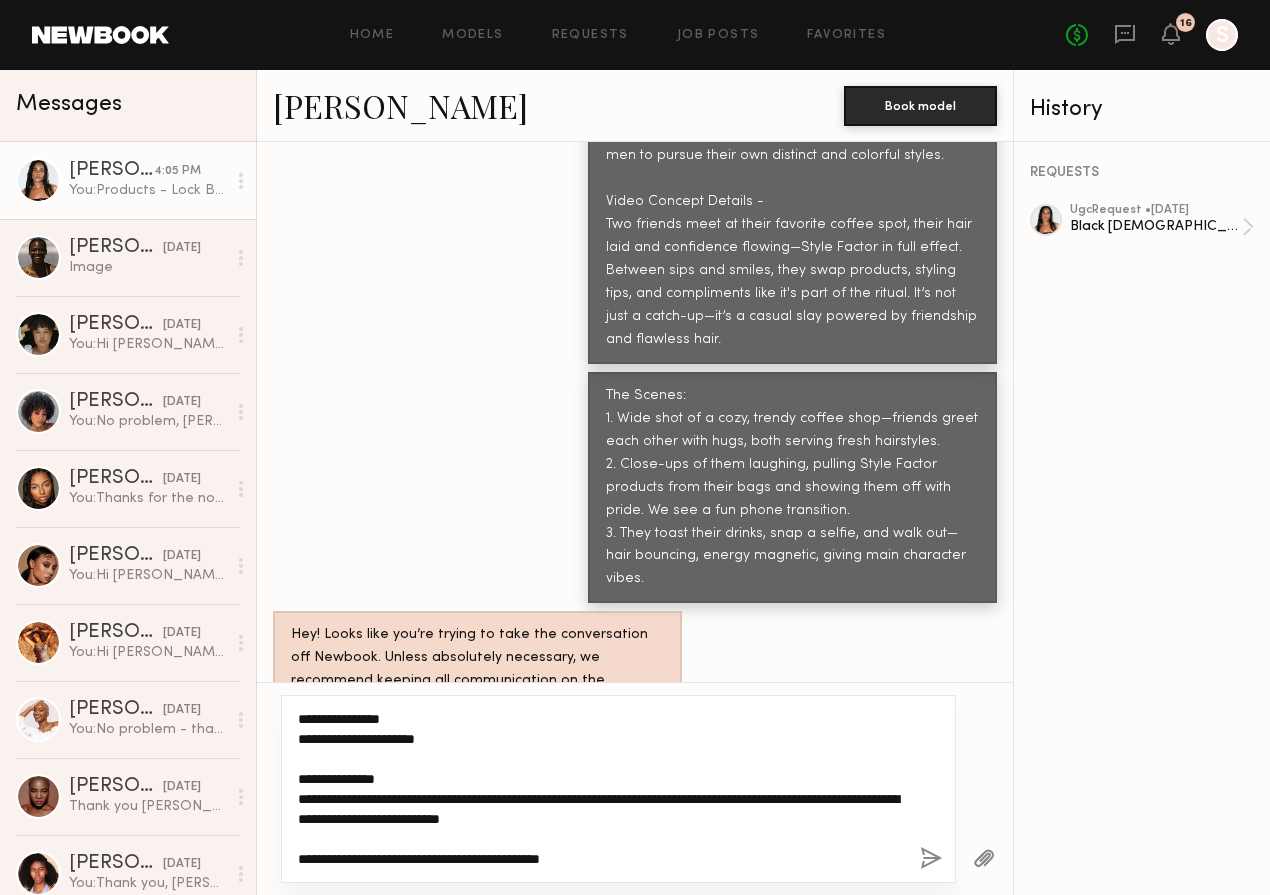 paste on "**********" 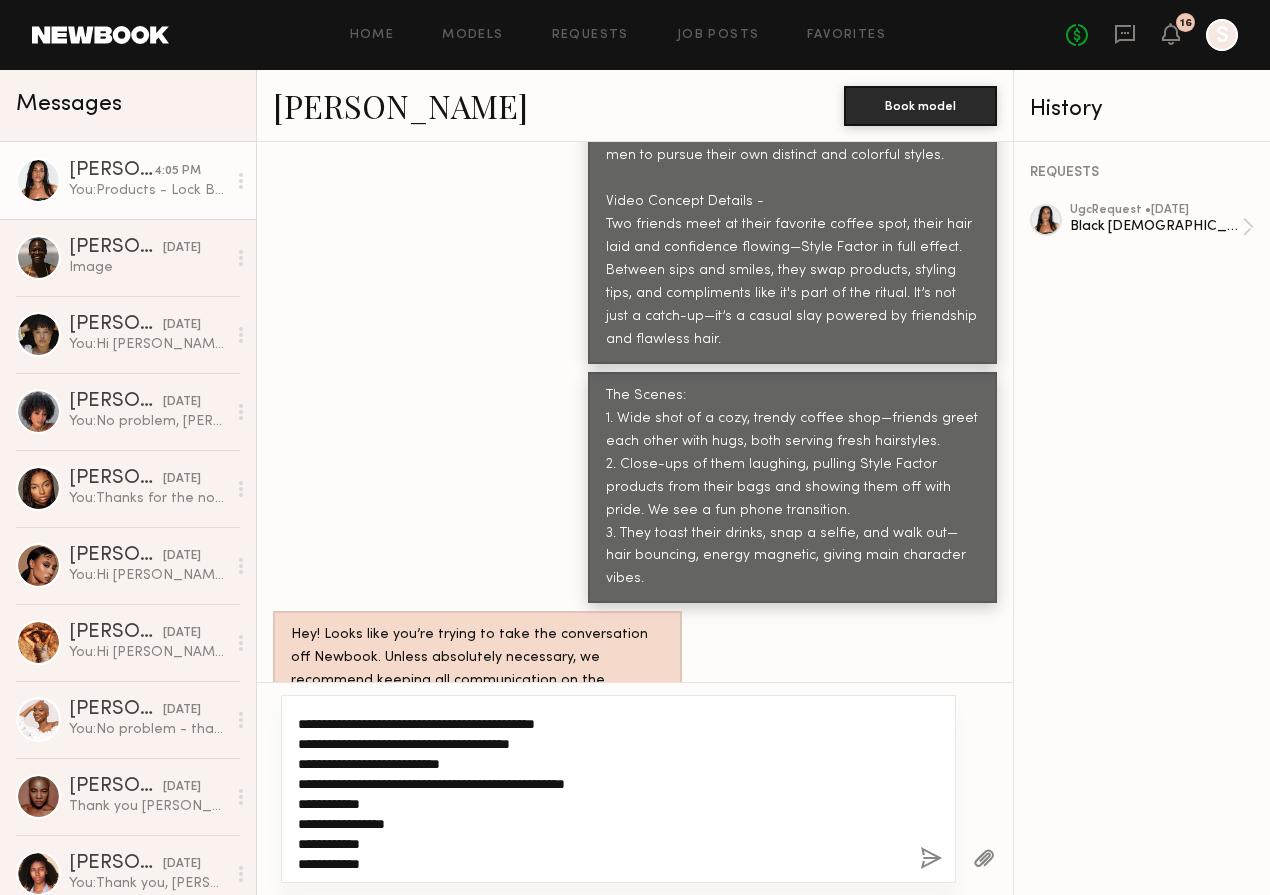 scroll, scrollTop: 240, scrollLeft: 0, axis: vertical 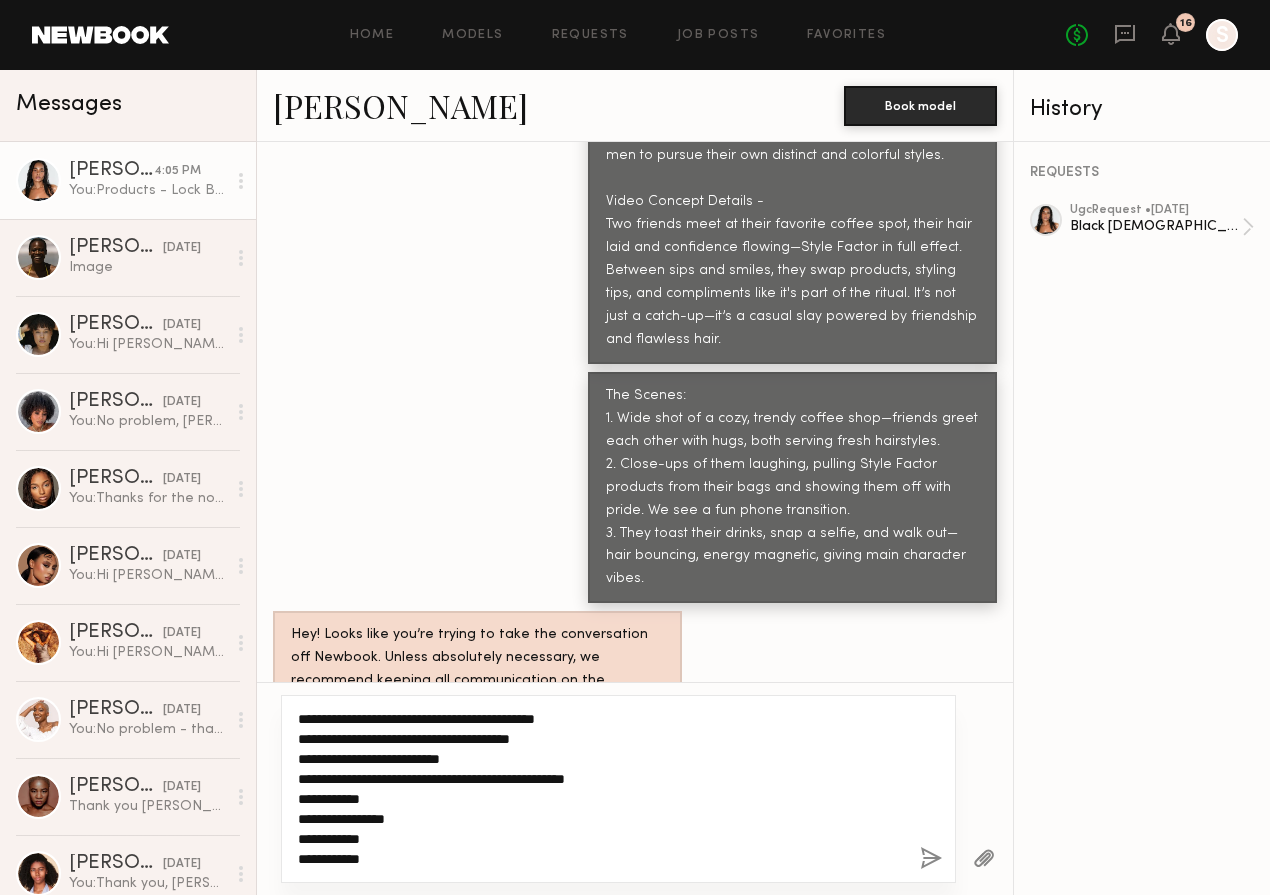 click on "**********" 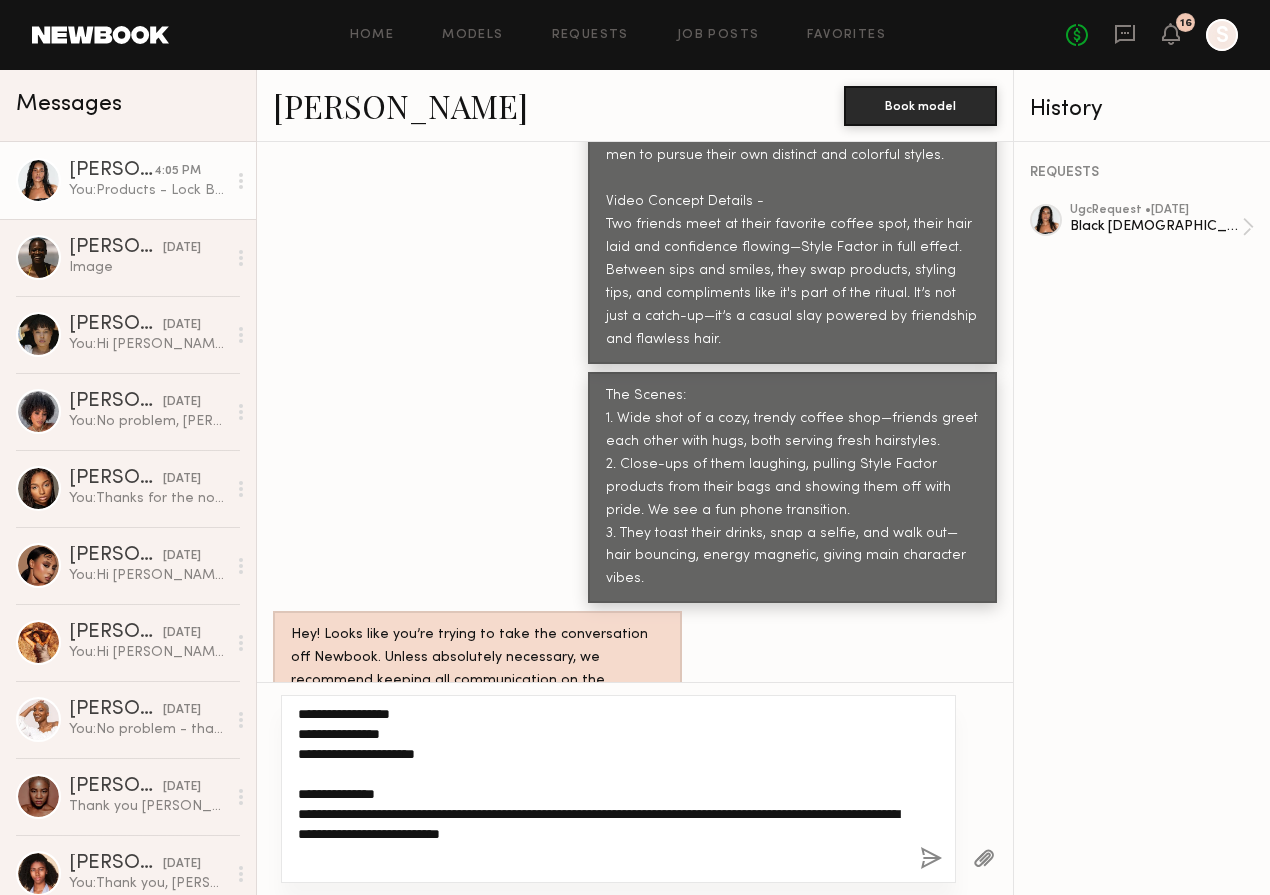 scroll, scrollTop: 87, scrollLeft: 0, axis: vertical 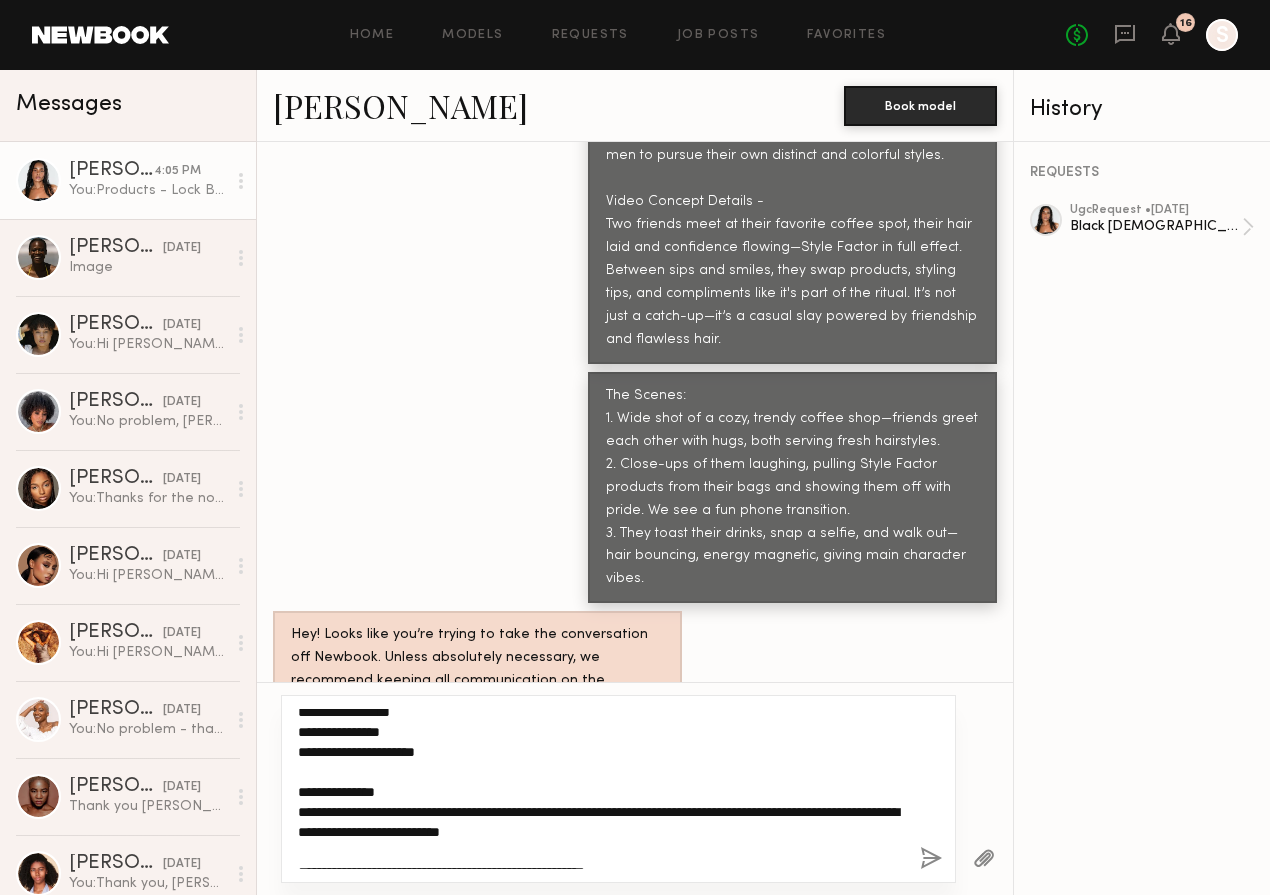 click on "**********" 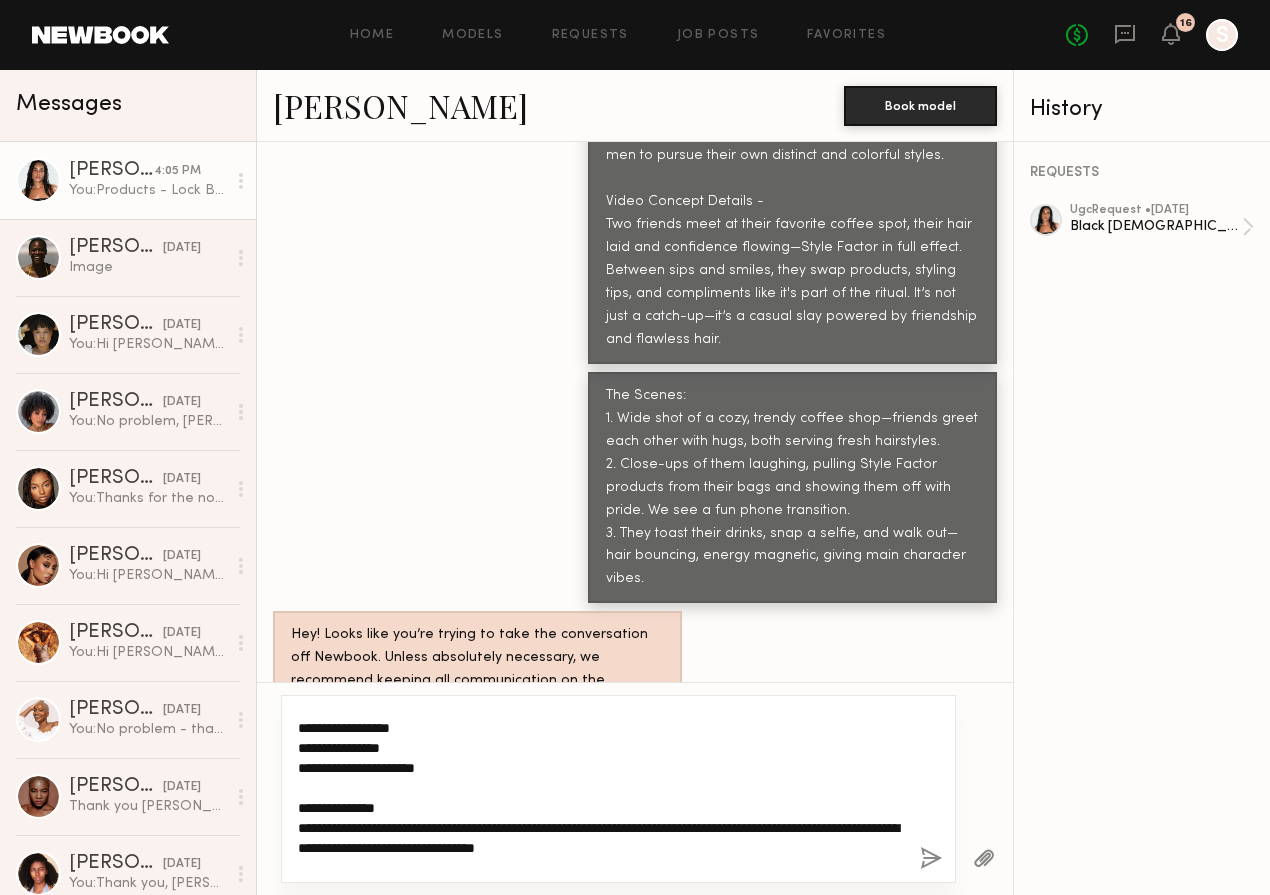 scroll, scrollTop: 77, scrollLeft: 0, axis: vertical 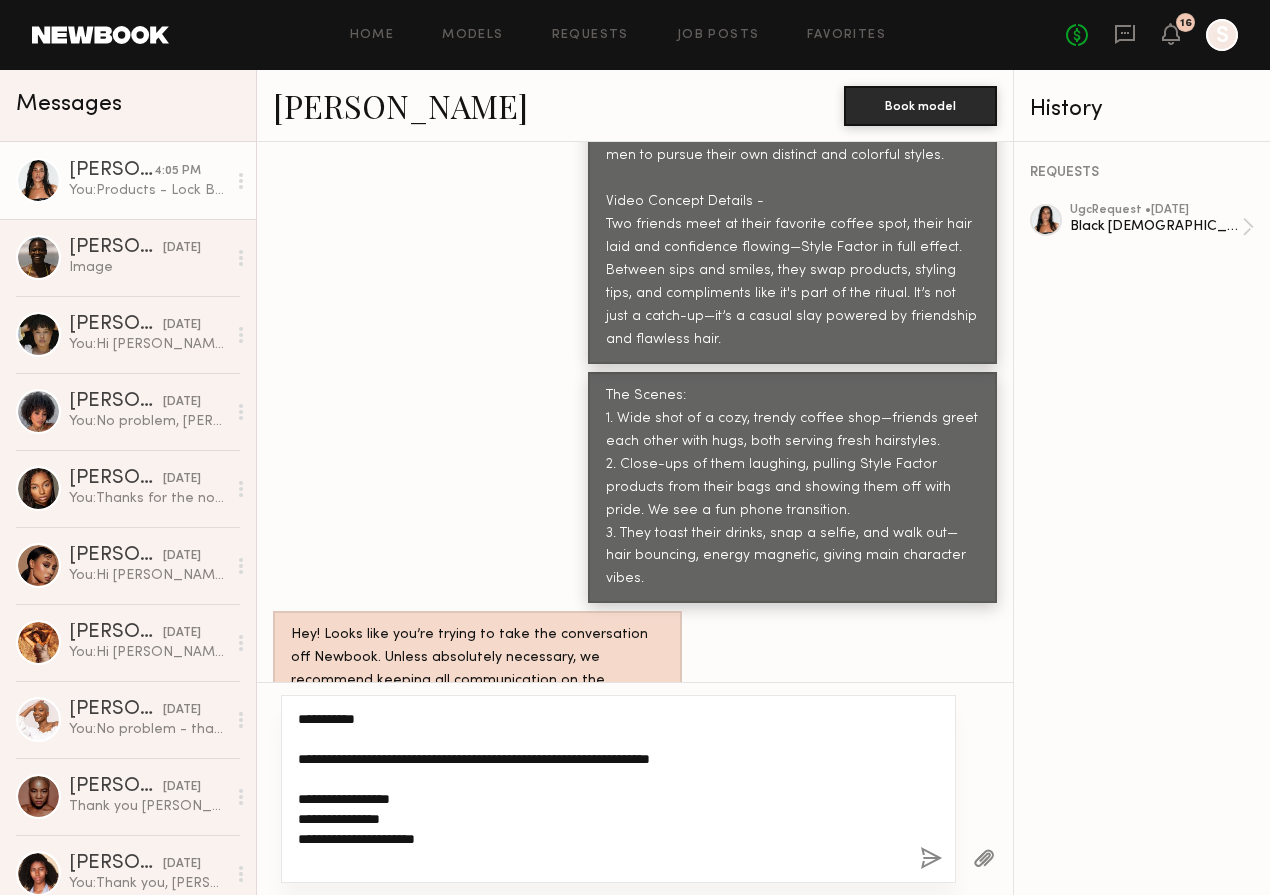 drag, startPoint x: 480, startPoint y: 768, endPoint x: 290, endPoint y: 786, distance: 190.85072 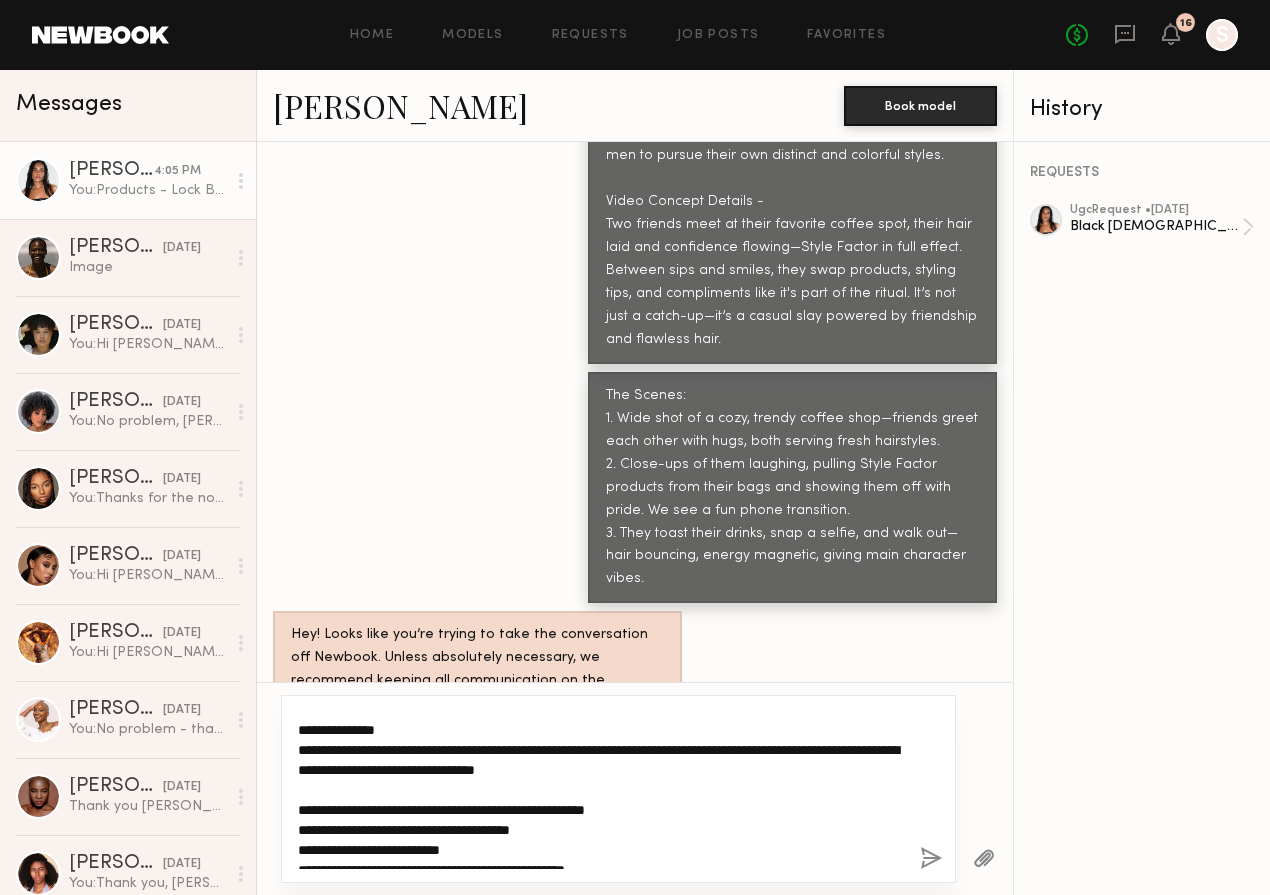 scroll, scrollTop: 93, scrollLeft: 0, axis: vertical 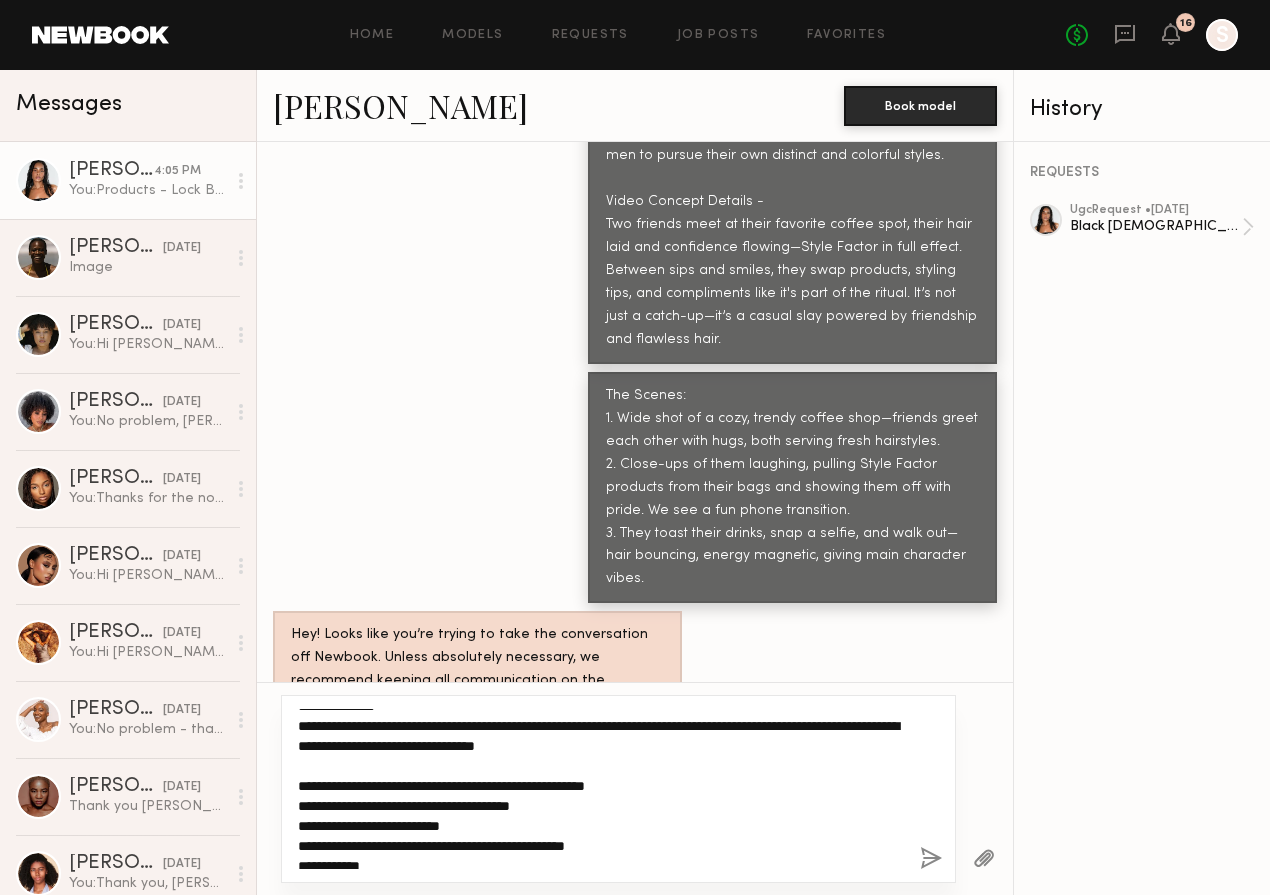 click on "**********" 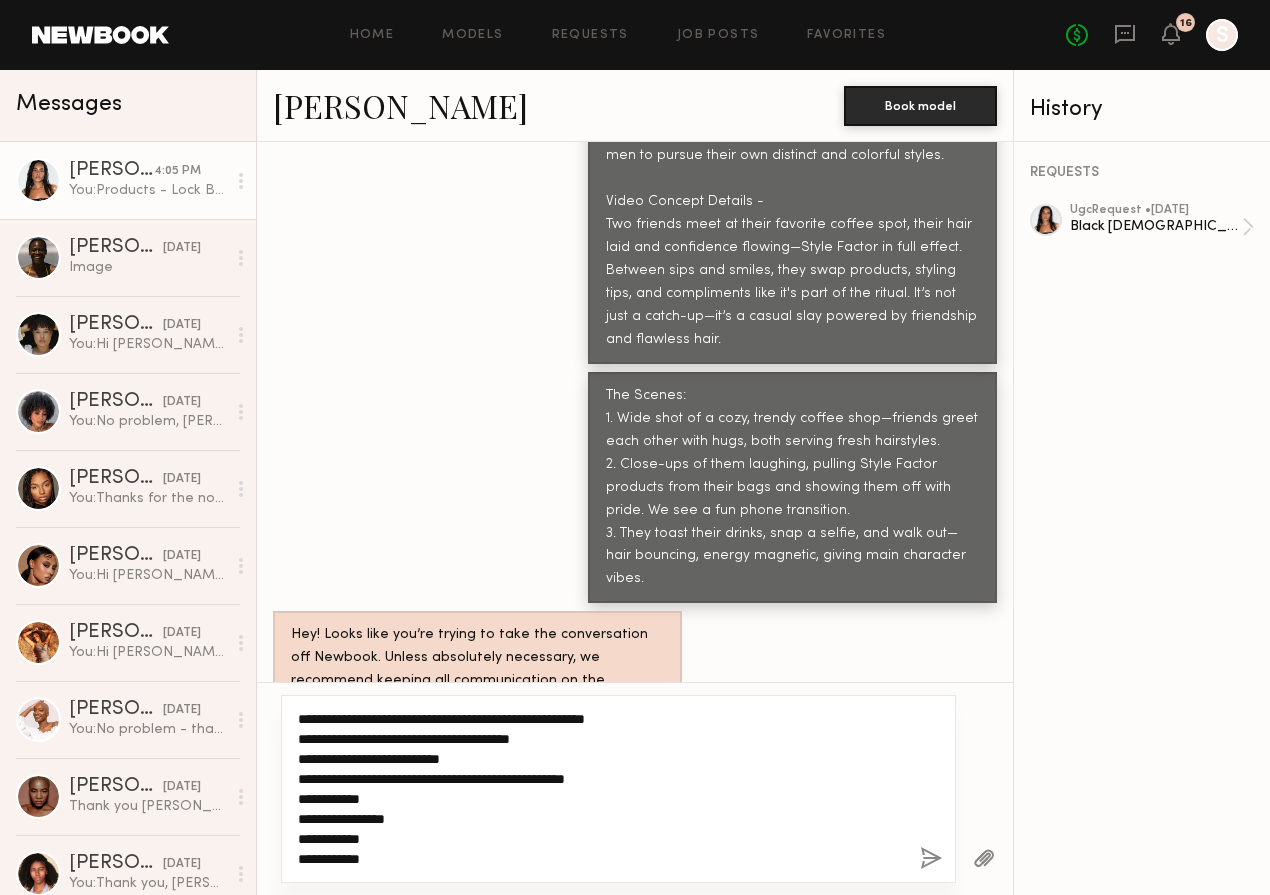 click on "**********" 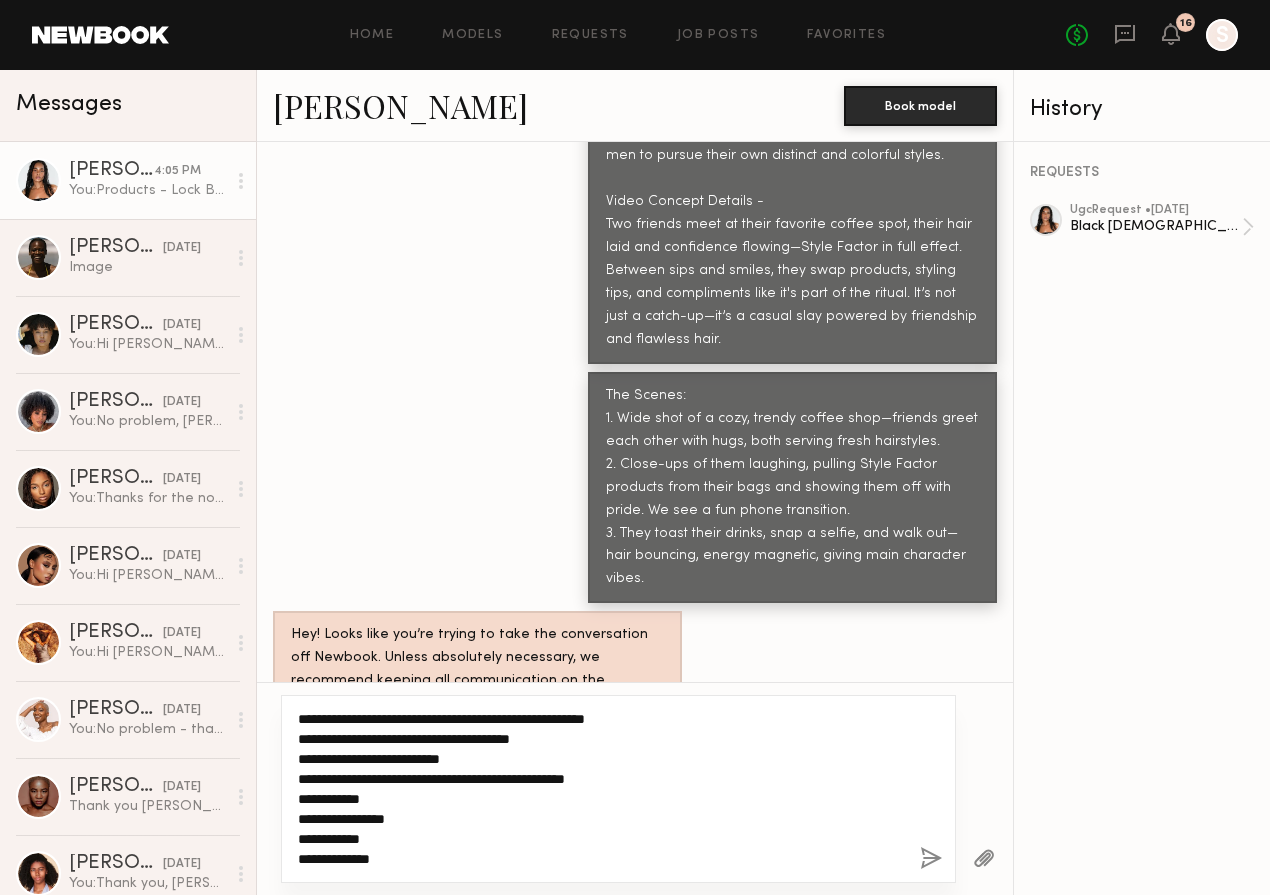 paste on "**********" 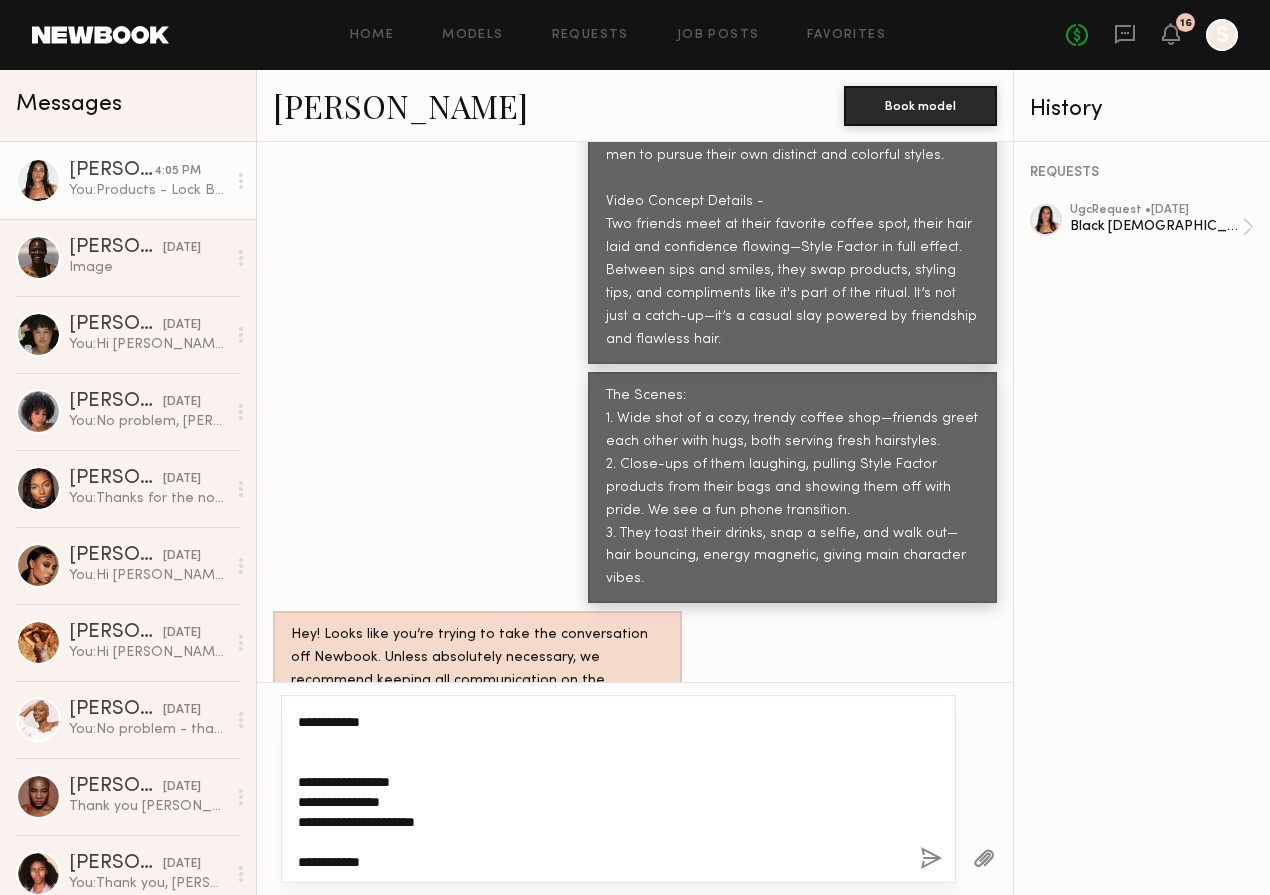 scroll, scrollTop: 317, scrollLeft: 0, axis: vertical 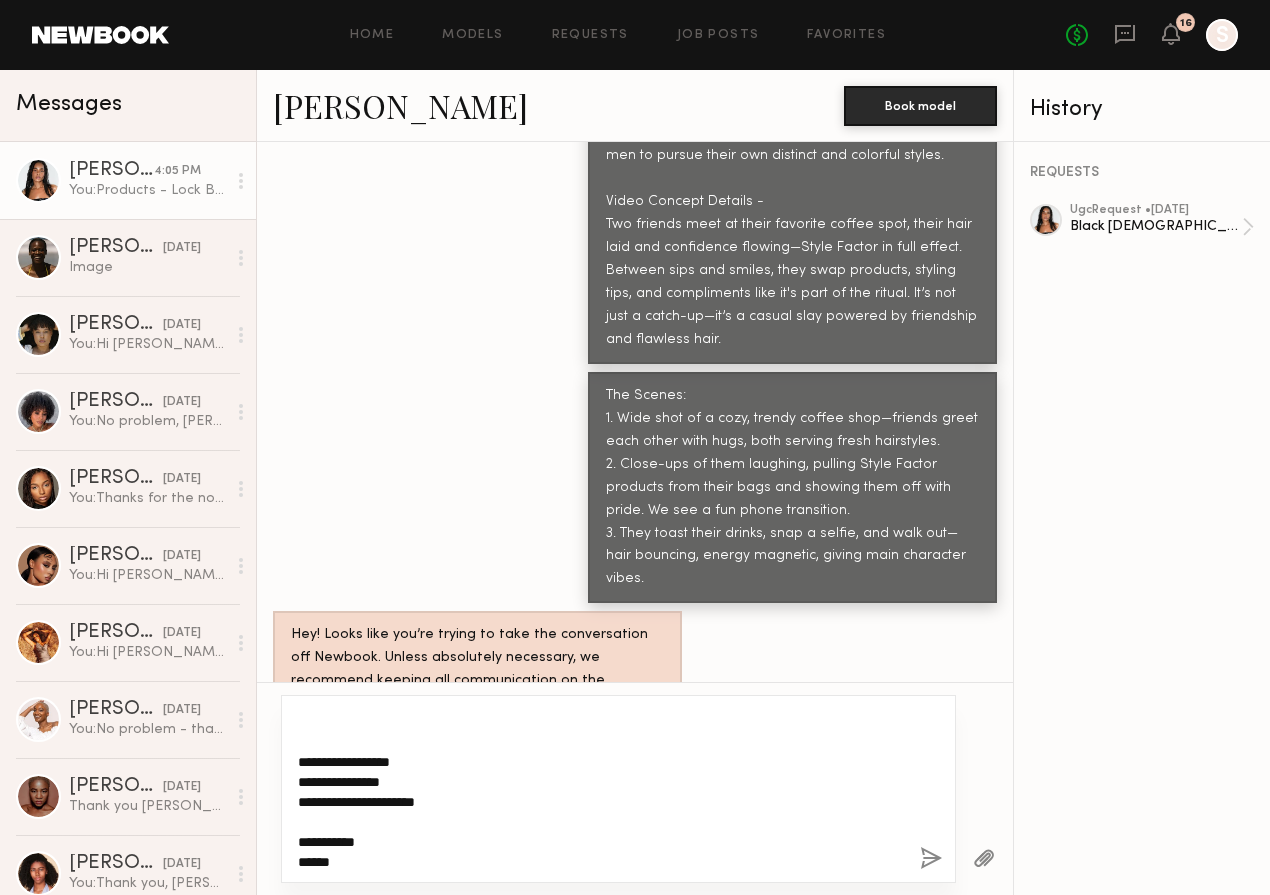 click on "**********" 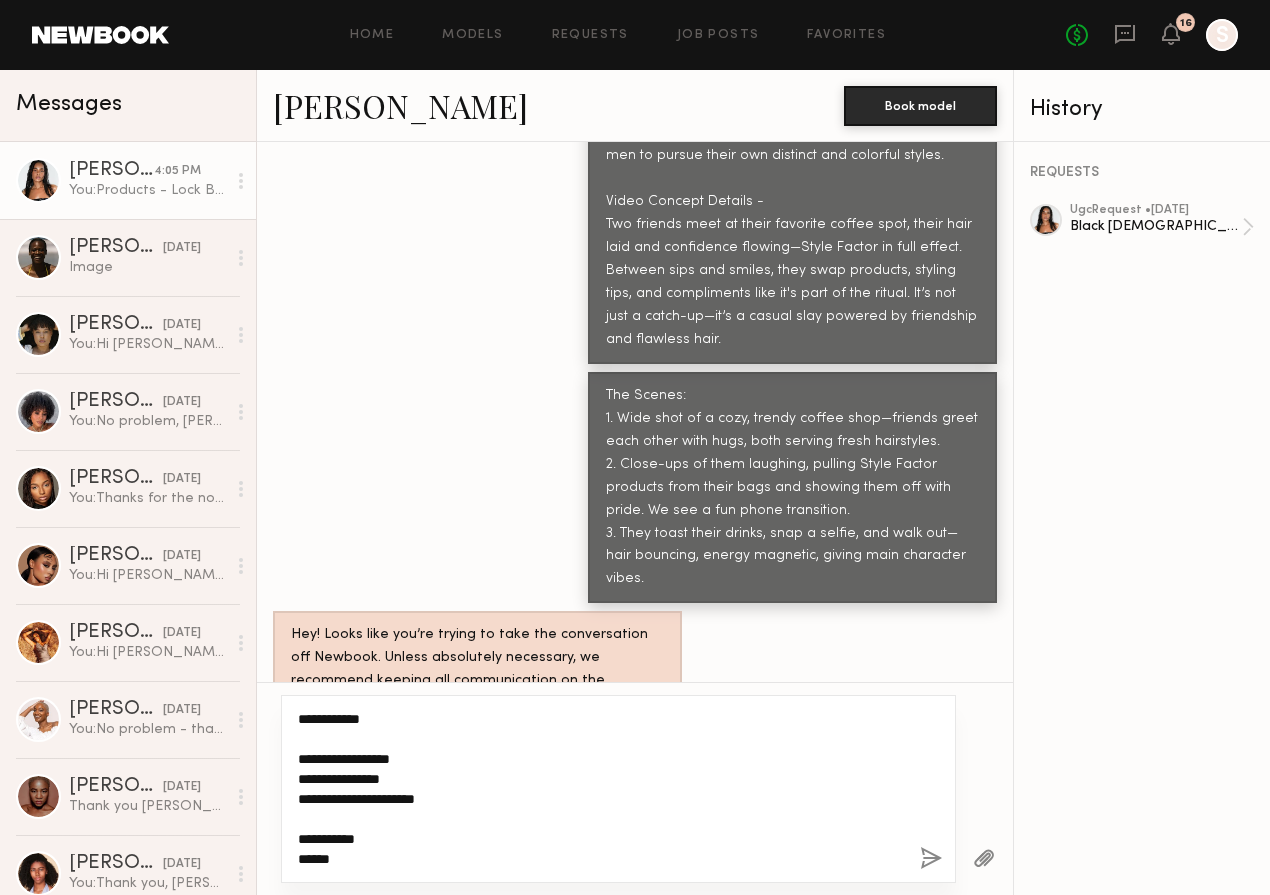 scroll, scrollTop: 297, scrollLeft: 0, axis: vertical 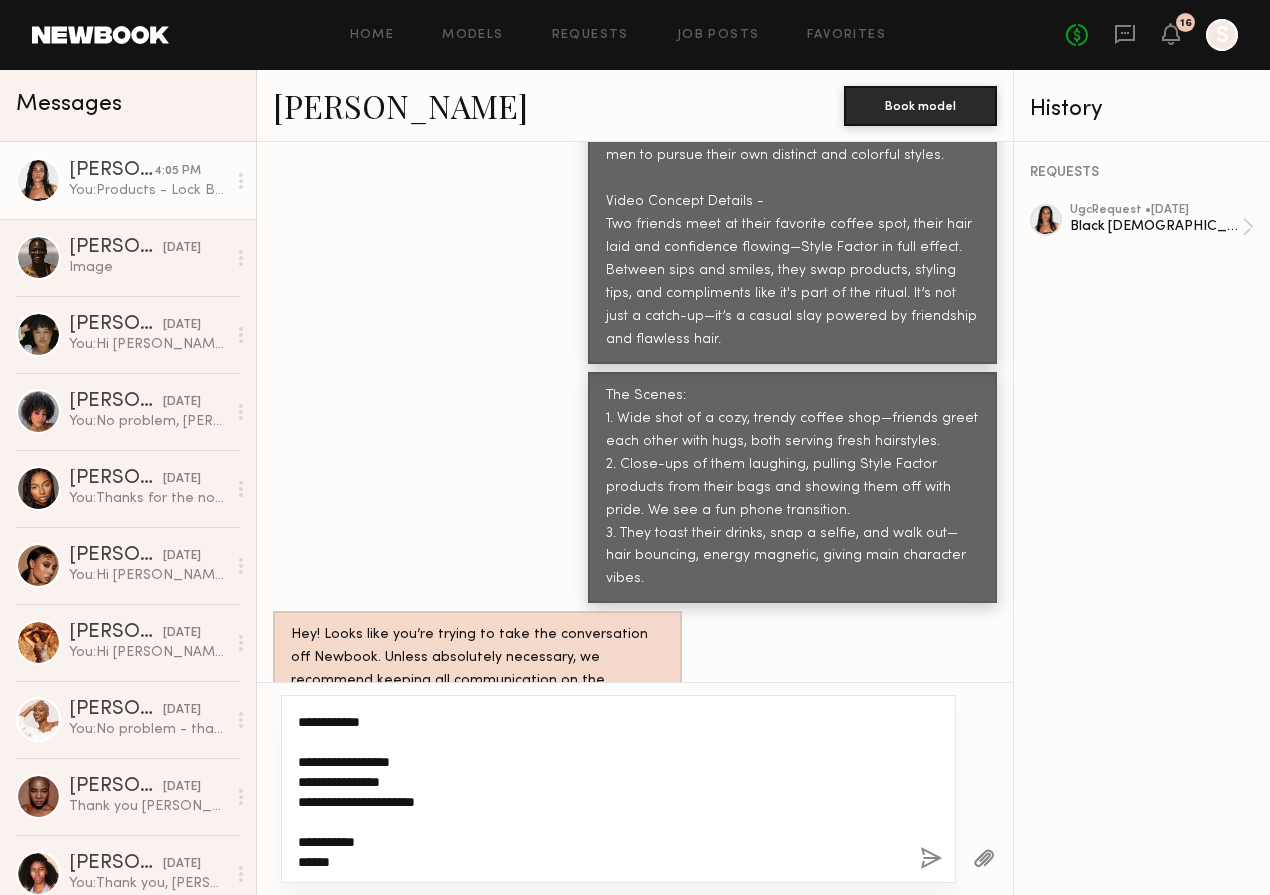 type on "**********" 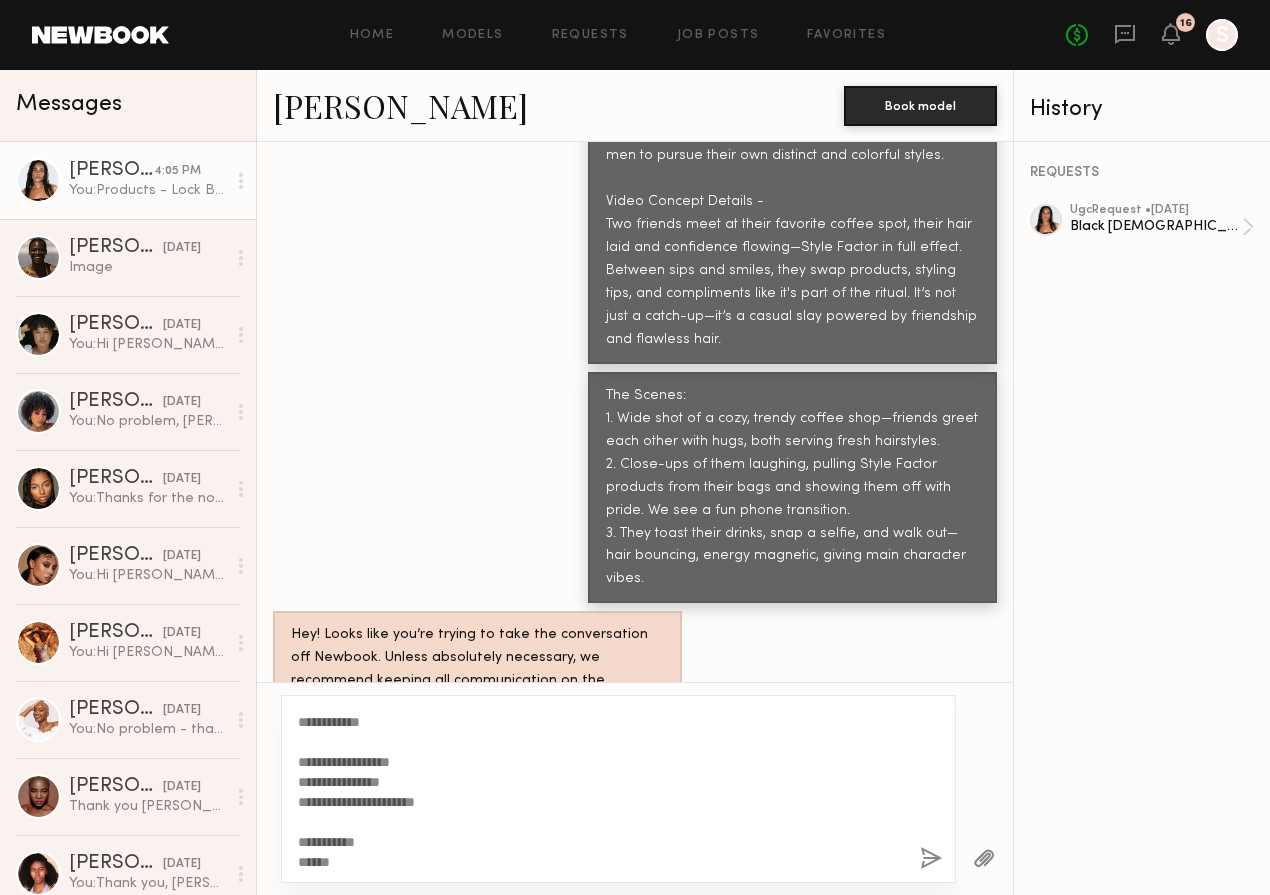 click 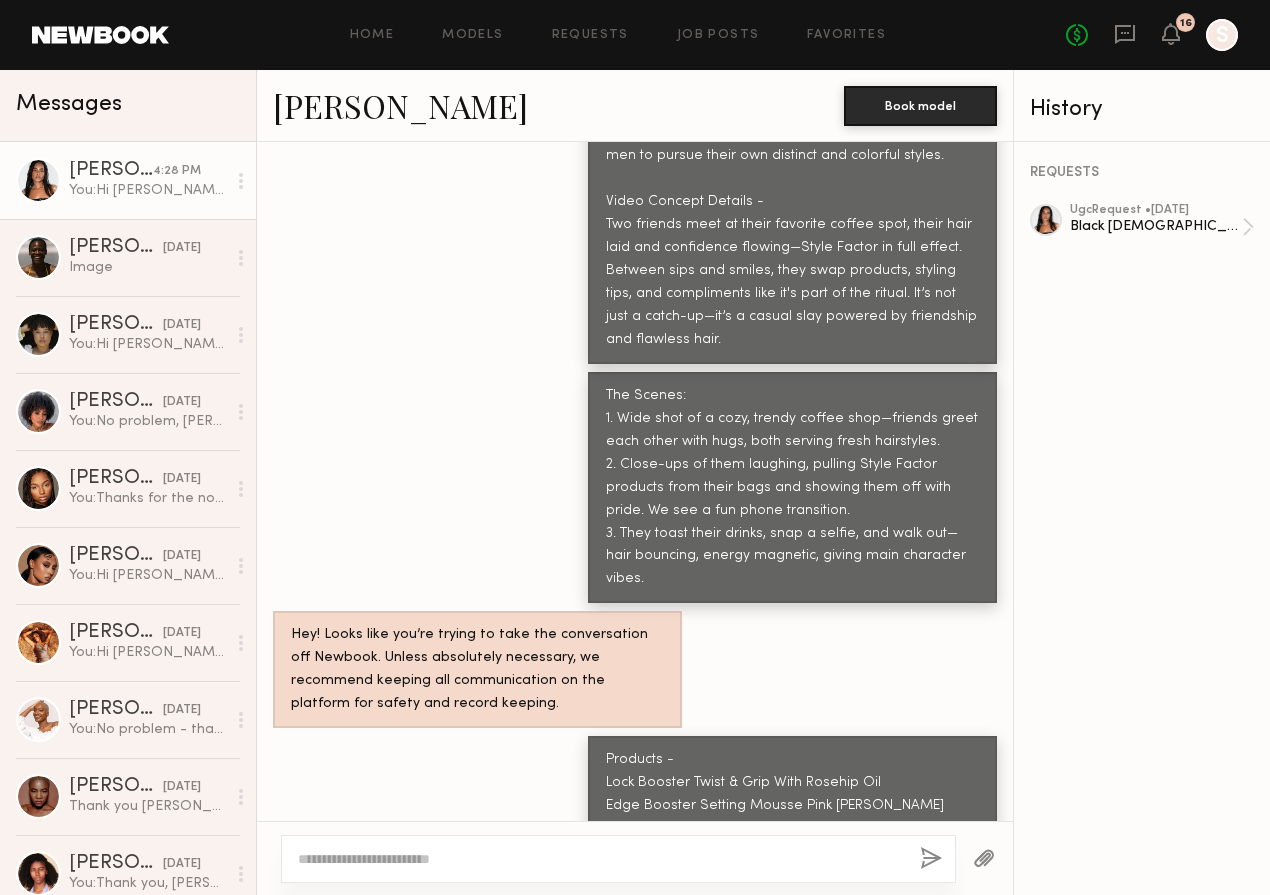 scroll, scrollTop: 2851, scrollLeft: 0, axis: vertical 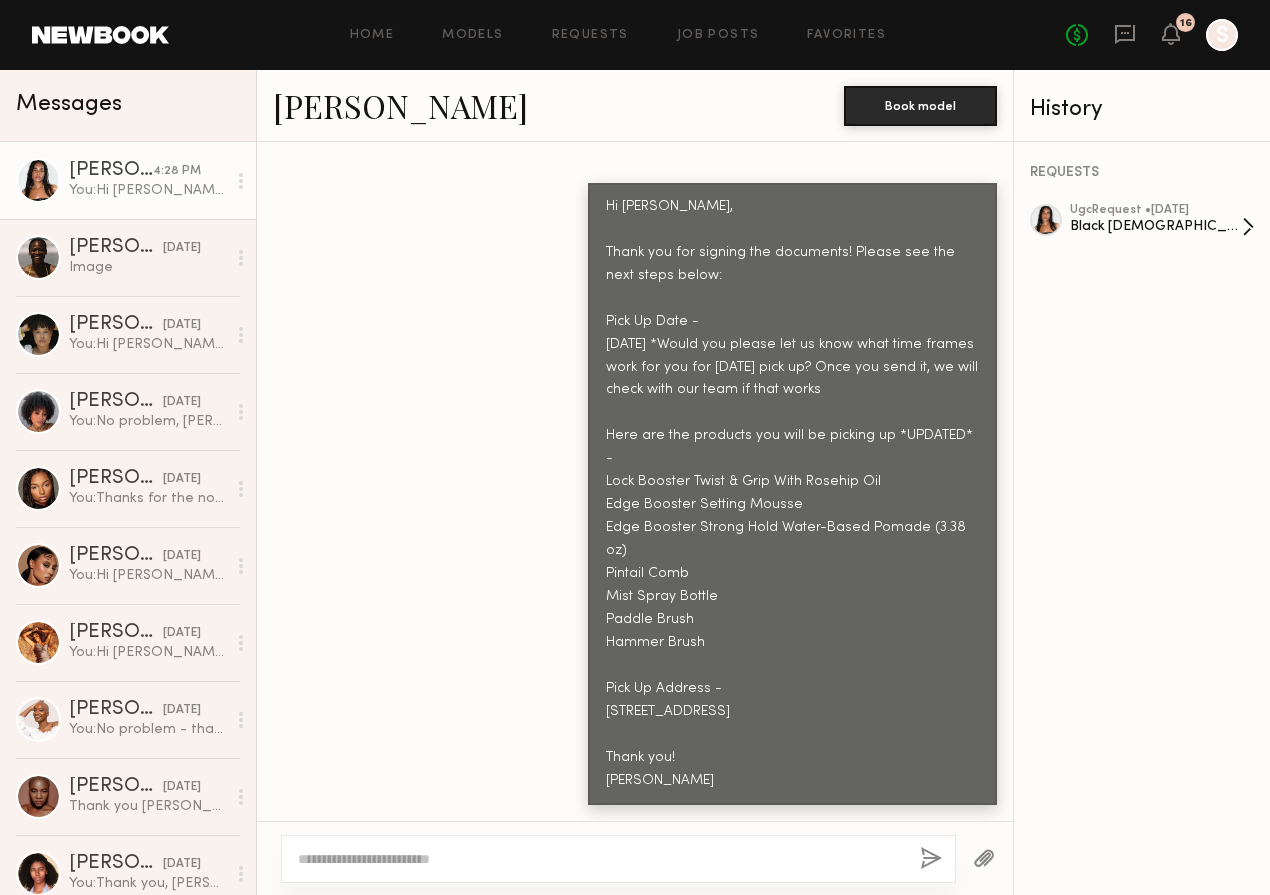 click on "Black Female & Friend for UGC Lifestyle Video" 